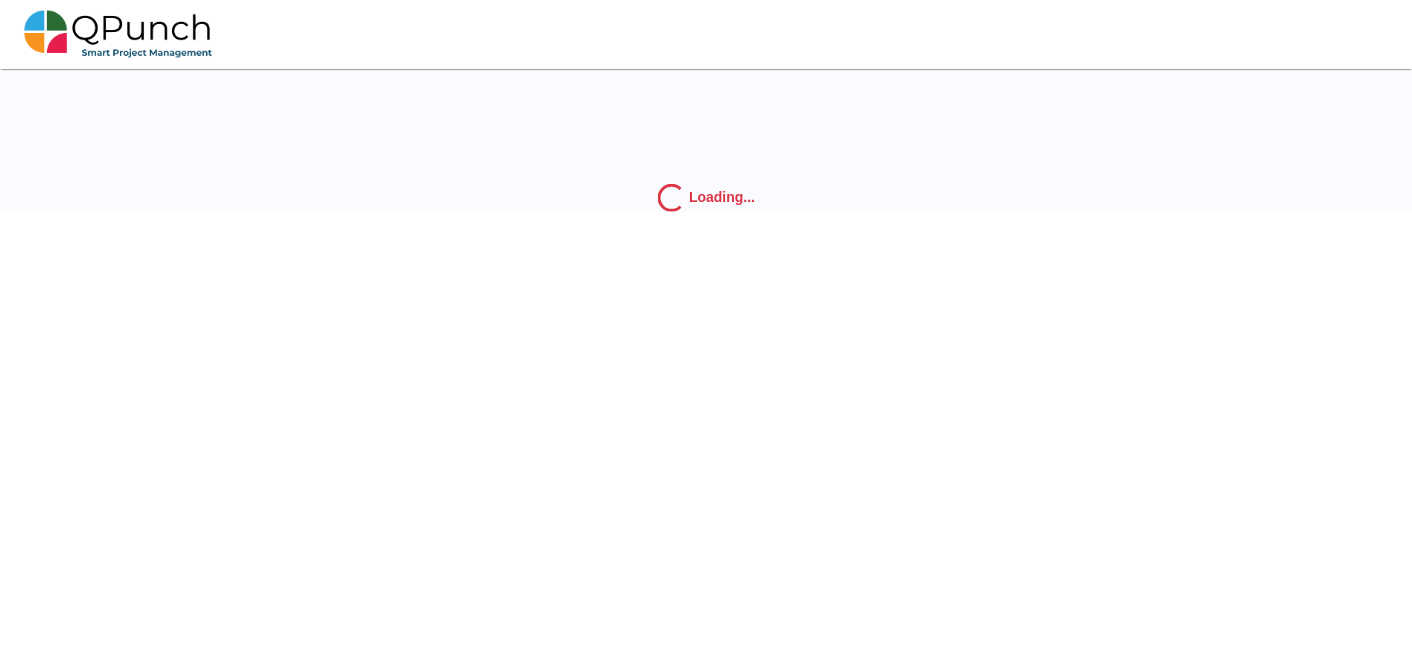 scroll, scrollTop: 0, scrollLeft: 0, axis: both 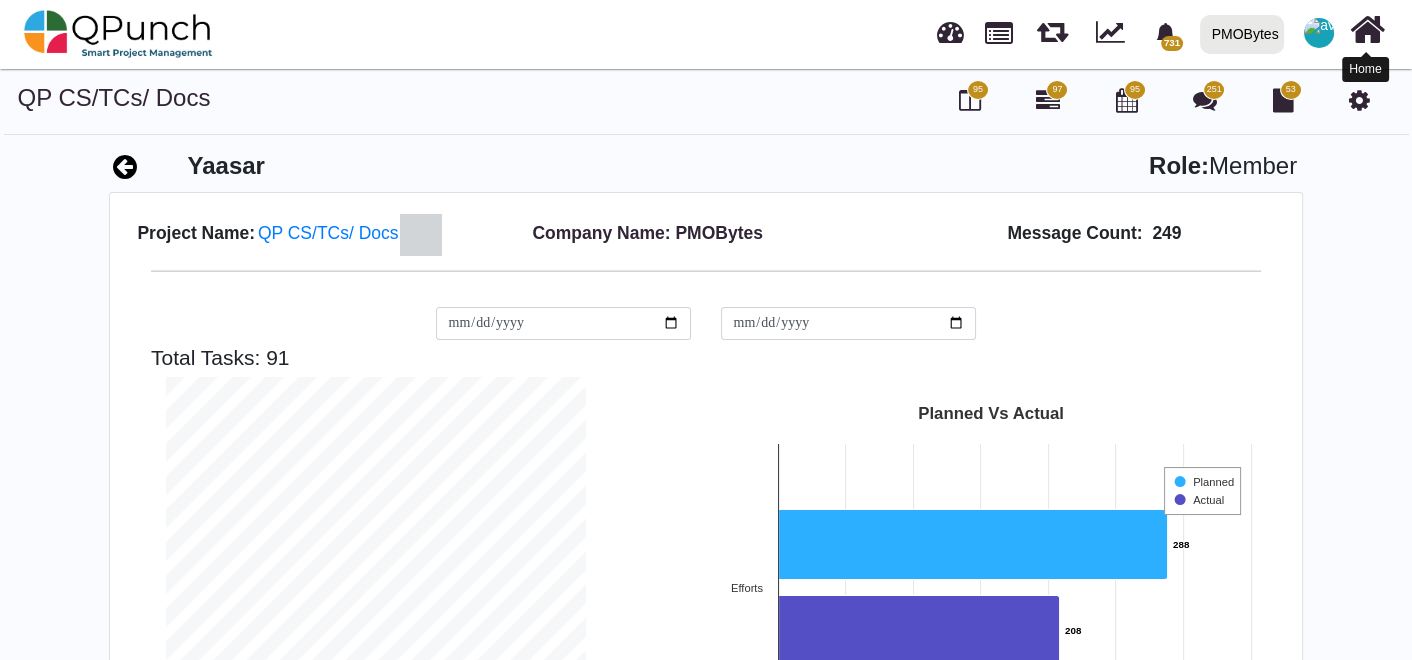click at bounding box center (1367, 30) 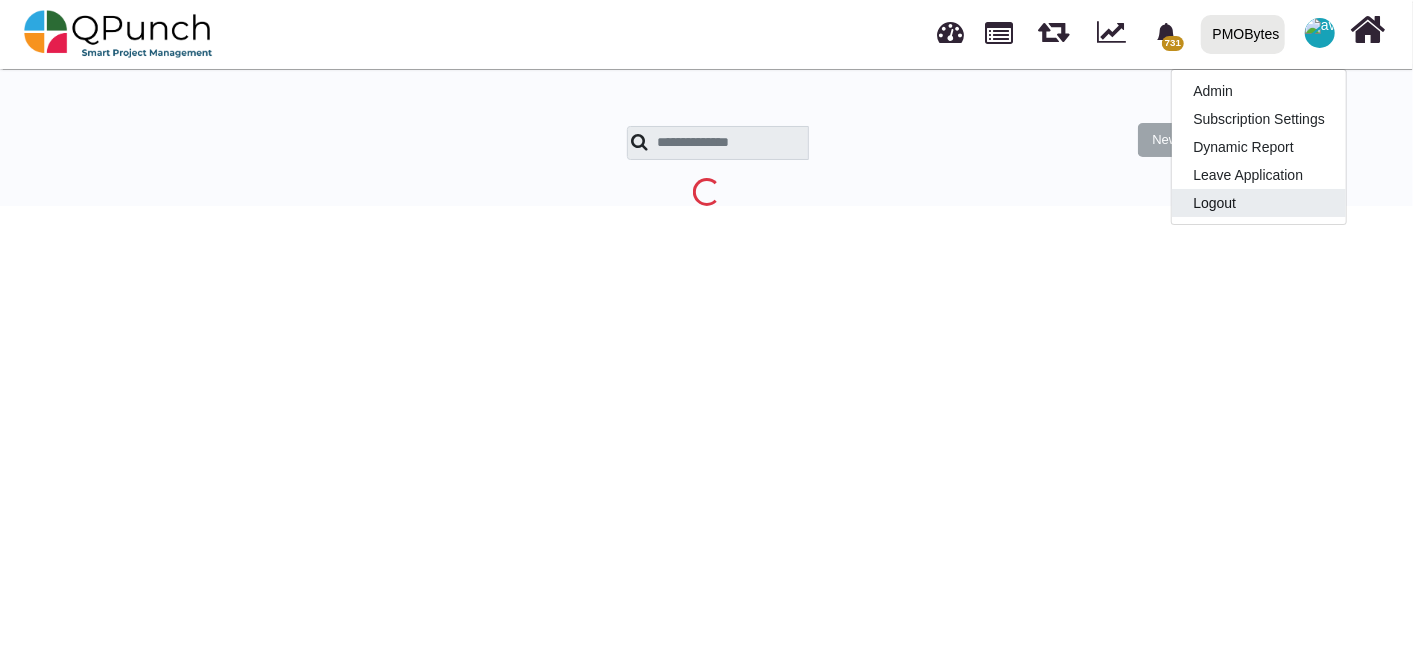 click on "Logout" at bounding box center (1259, 91) 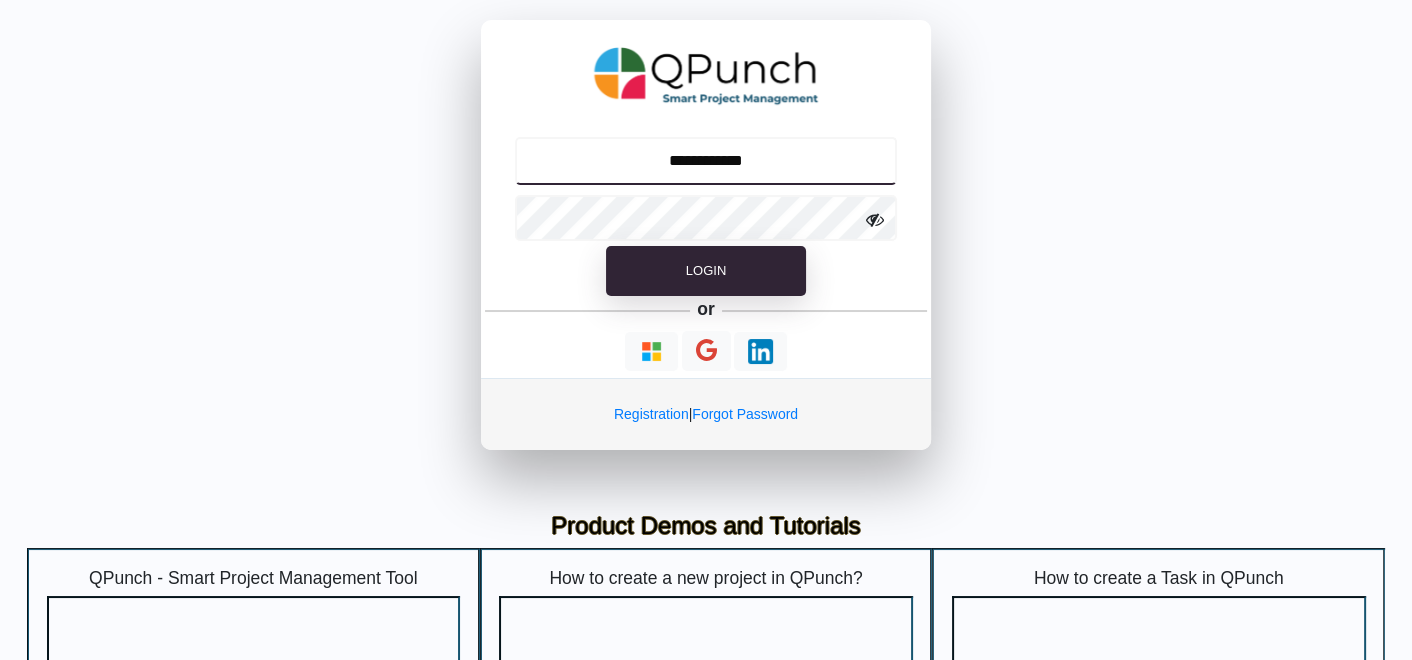 click on "**********" at bounding box center [706, 161] 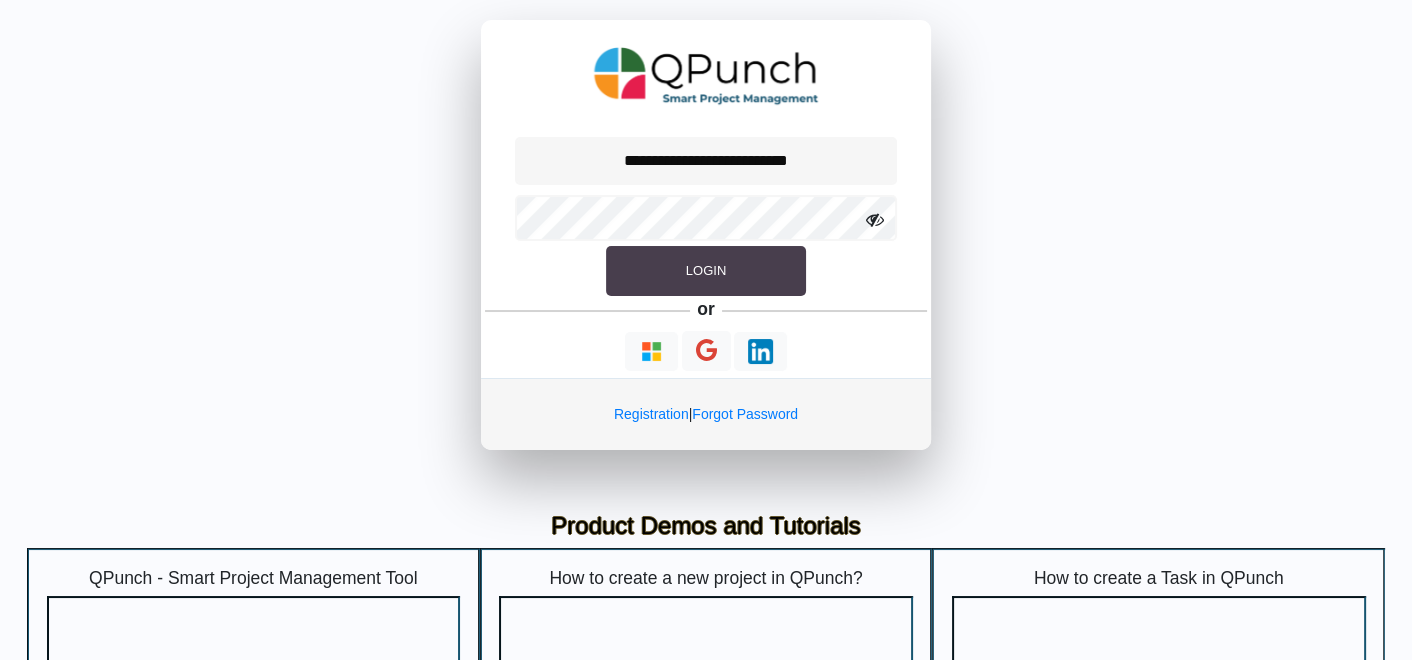 click on "Login" at bounding box center (706, 270) 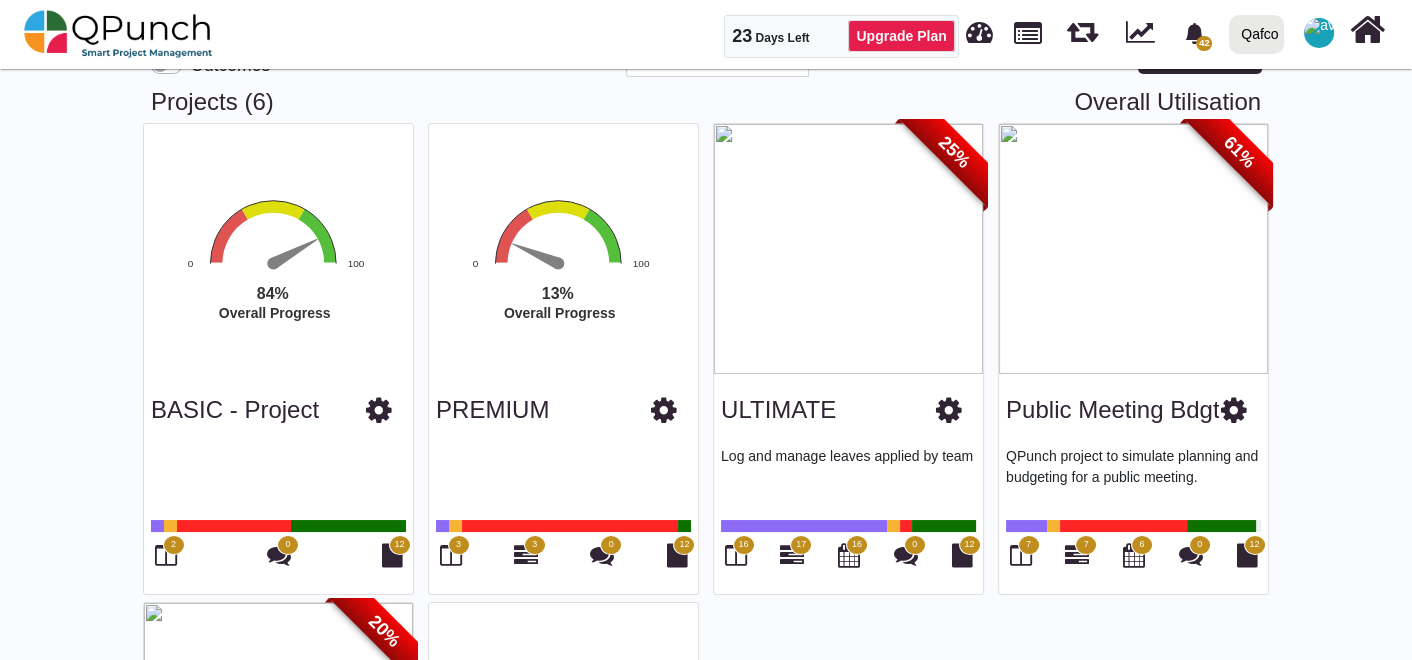 scroll, scrollTop: 528, scrollLeft: 0, axis: vertical 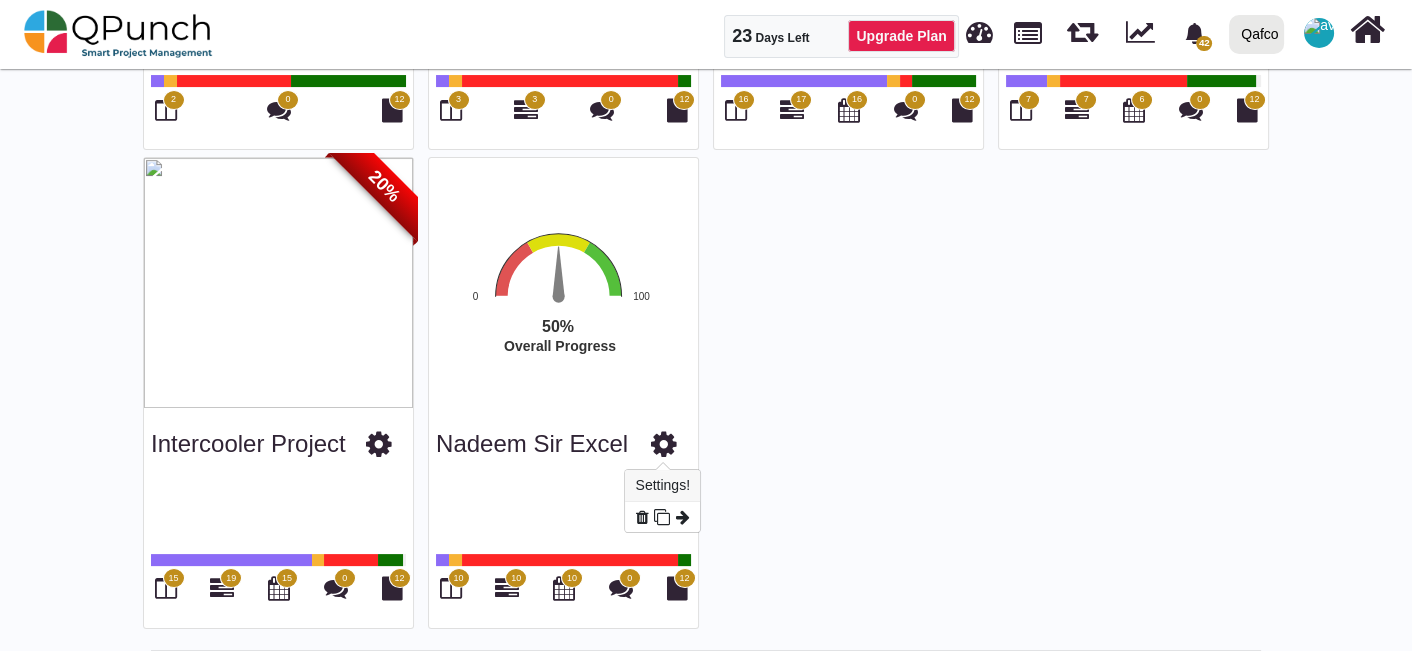 click at bounding box center [664, 444] 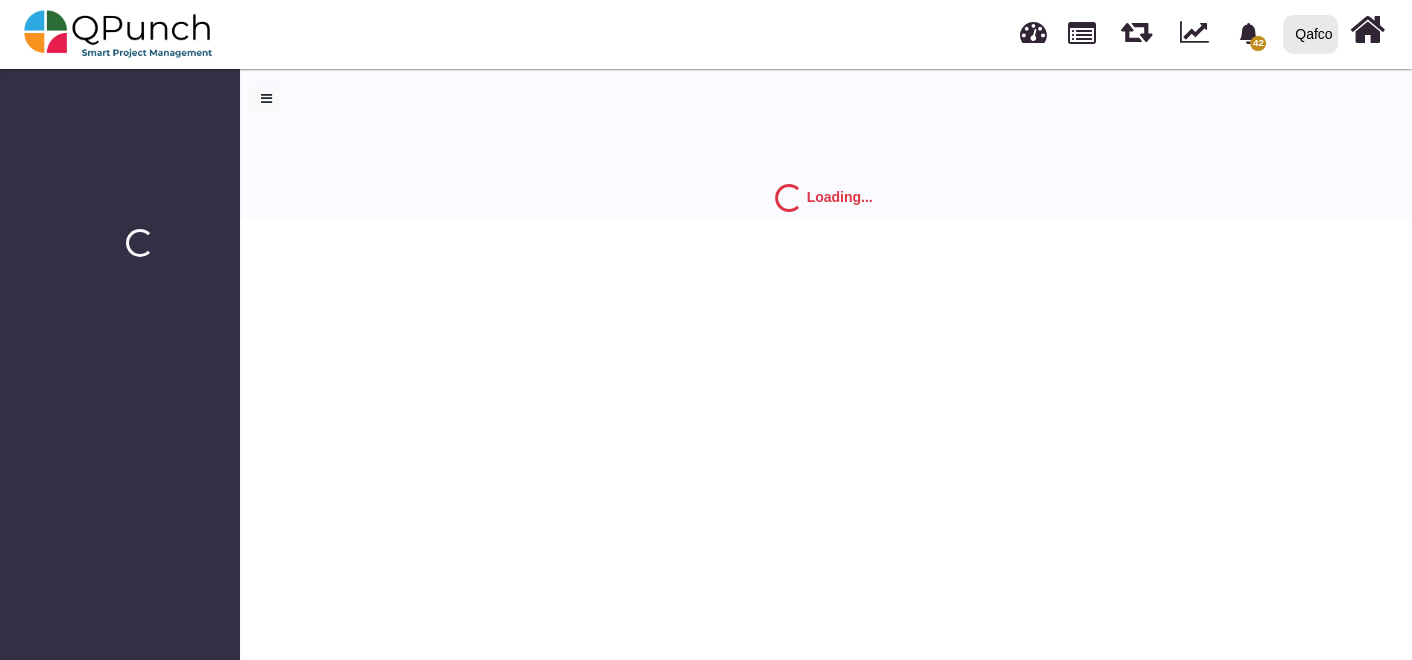 scroll, scrollTop: 0, scrollLeft: 0, axis: both 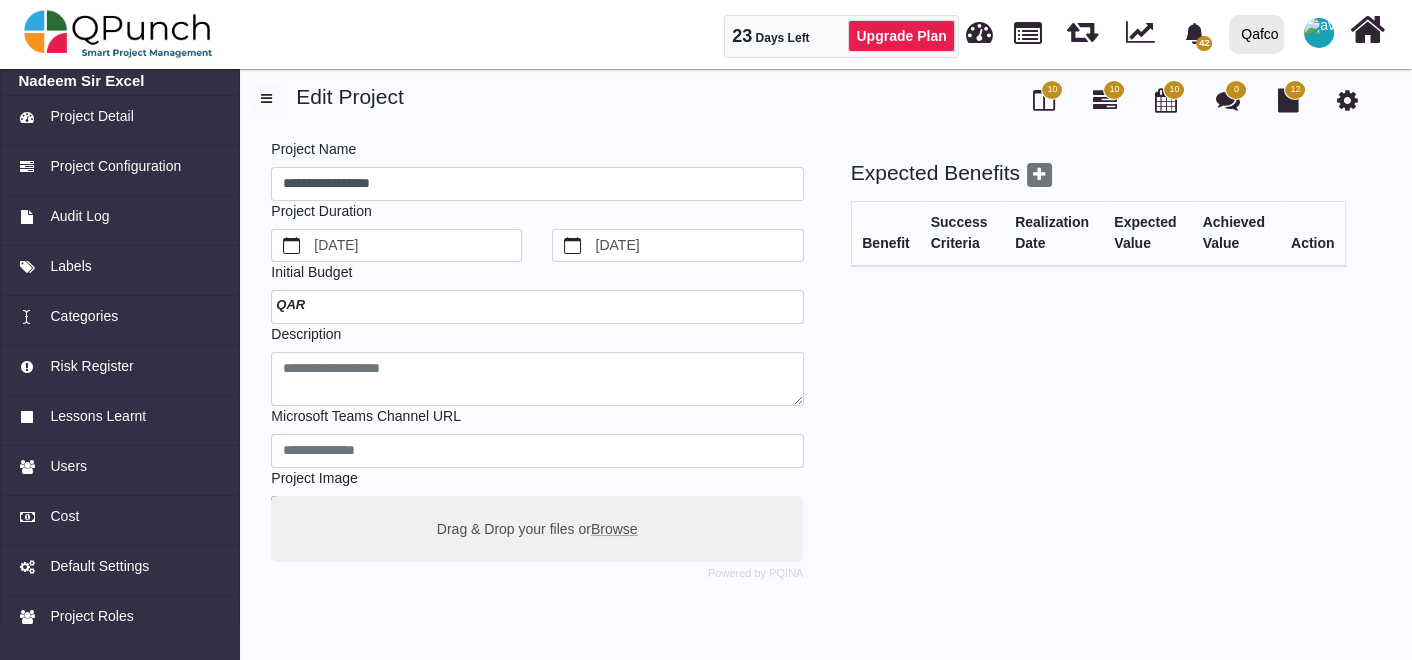 click on "Drag & Drop your files or  Browse" at bounding box center (537, 528) 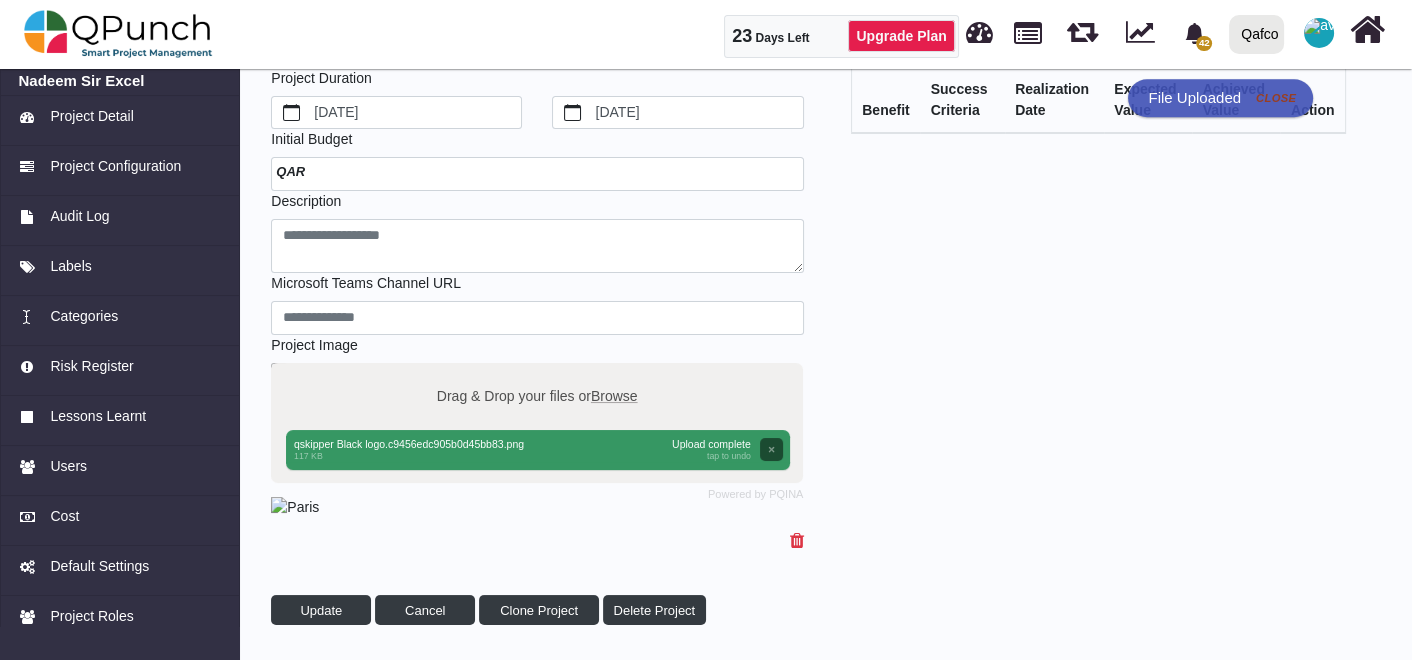 scroll, scrollTop: 458, scrollLeft: 0, axis: vertical 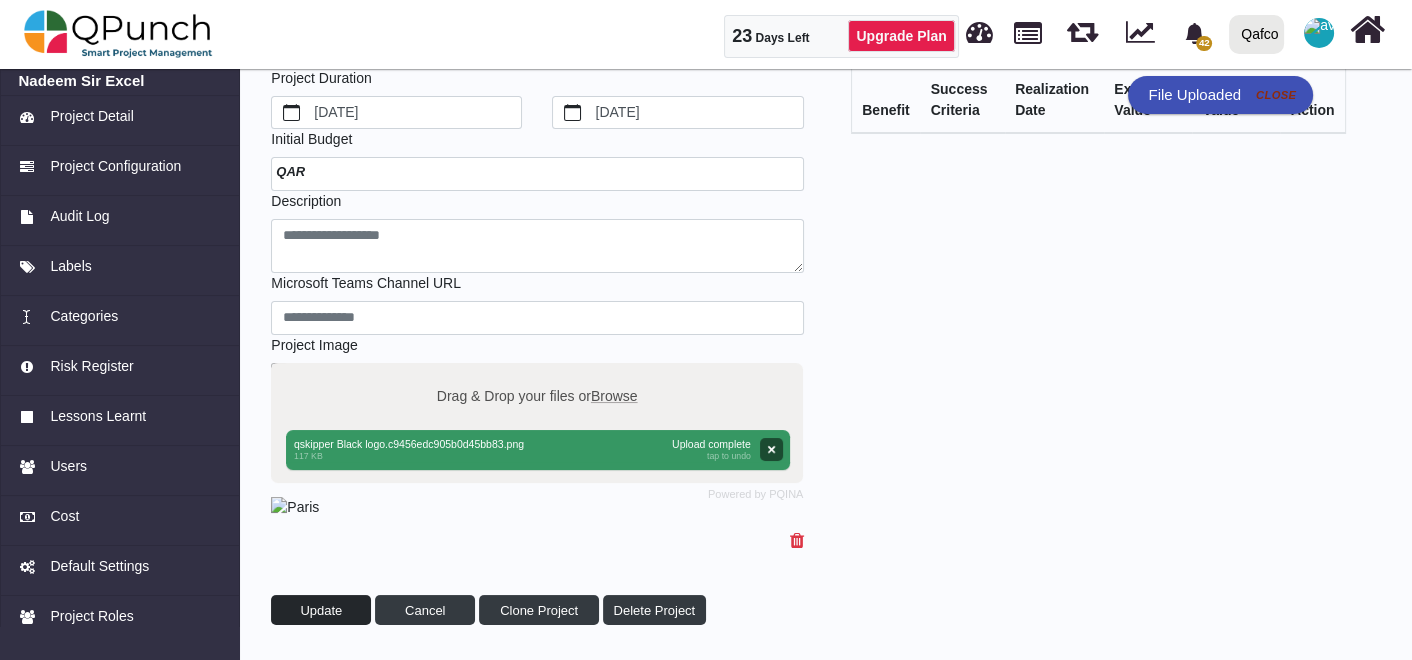 click on "Update" at bounding box center [321, 610] 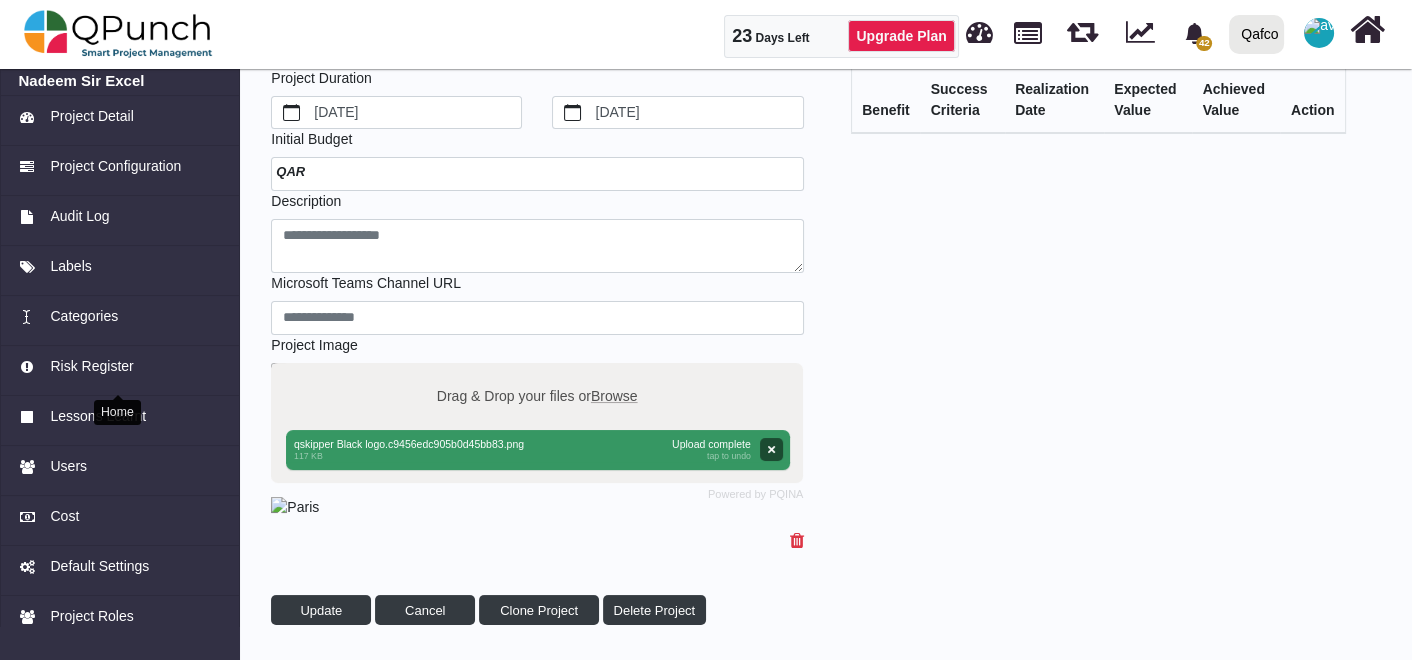 click at bounding box center [118, 34] 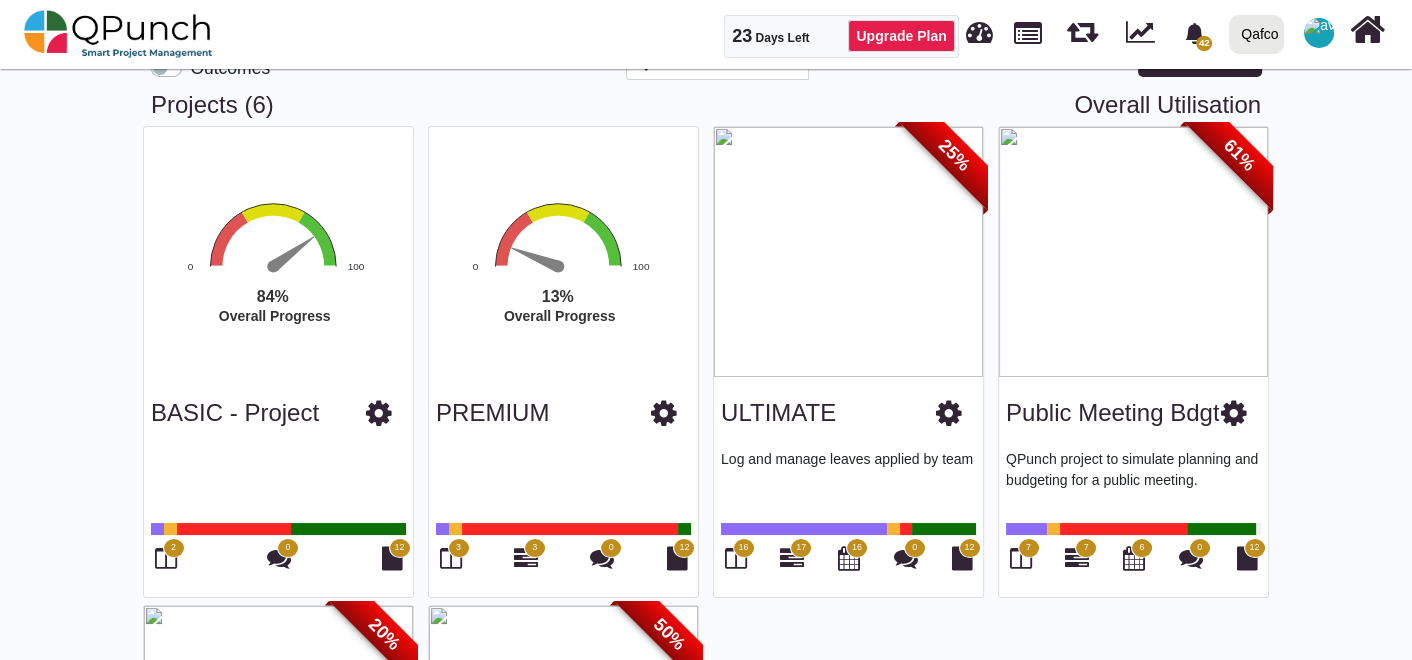 scroll, scrollTop: 528, scrollLeft: 0, axis: vertical 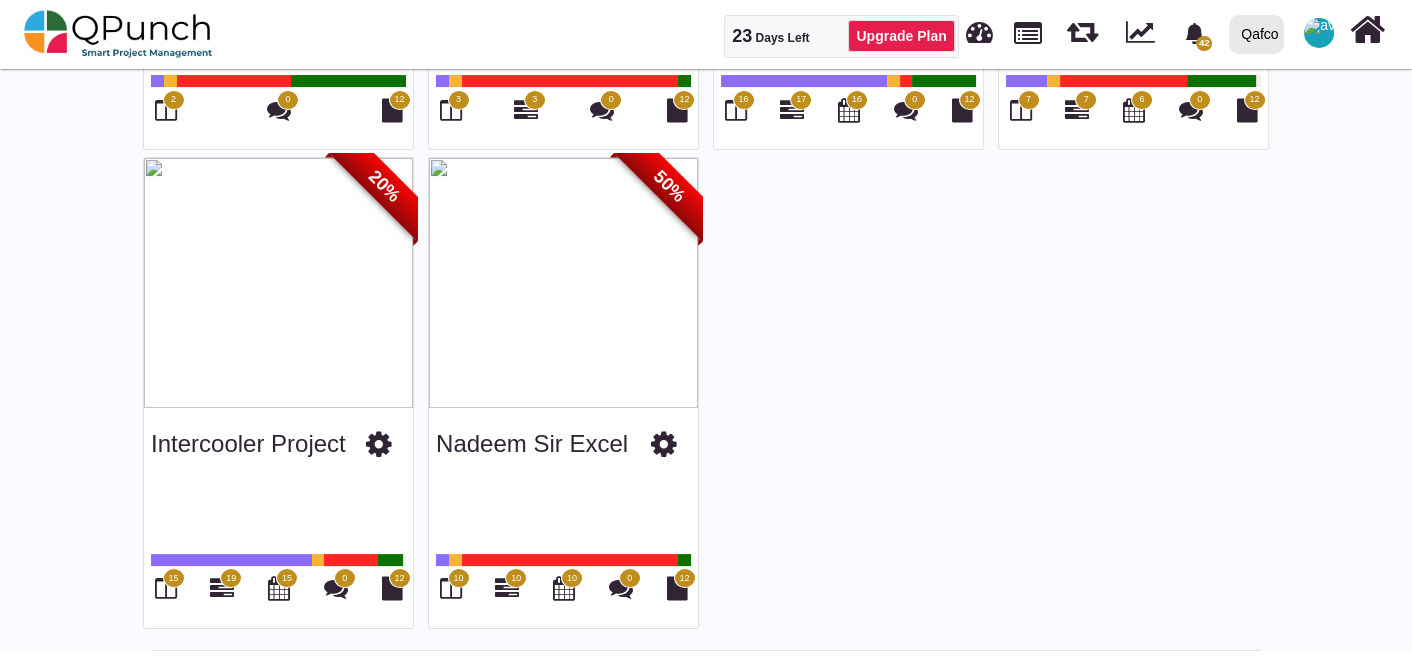 click on "10" at bounding box center [174, 100] 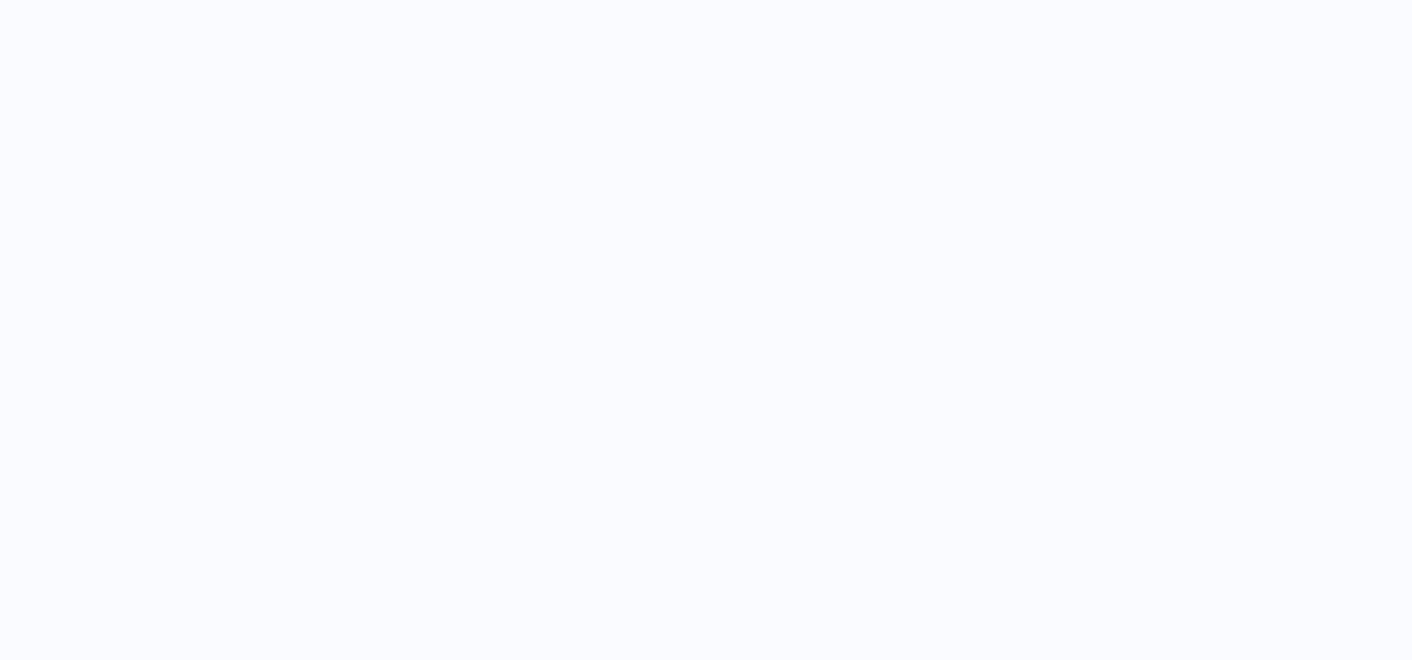 scroll, scrollTop: 0, scrollLeft: 0, axis: both 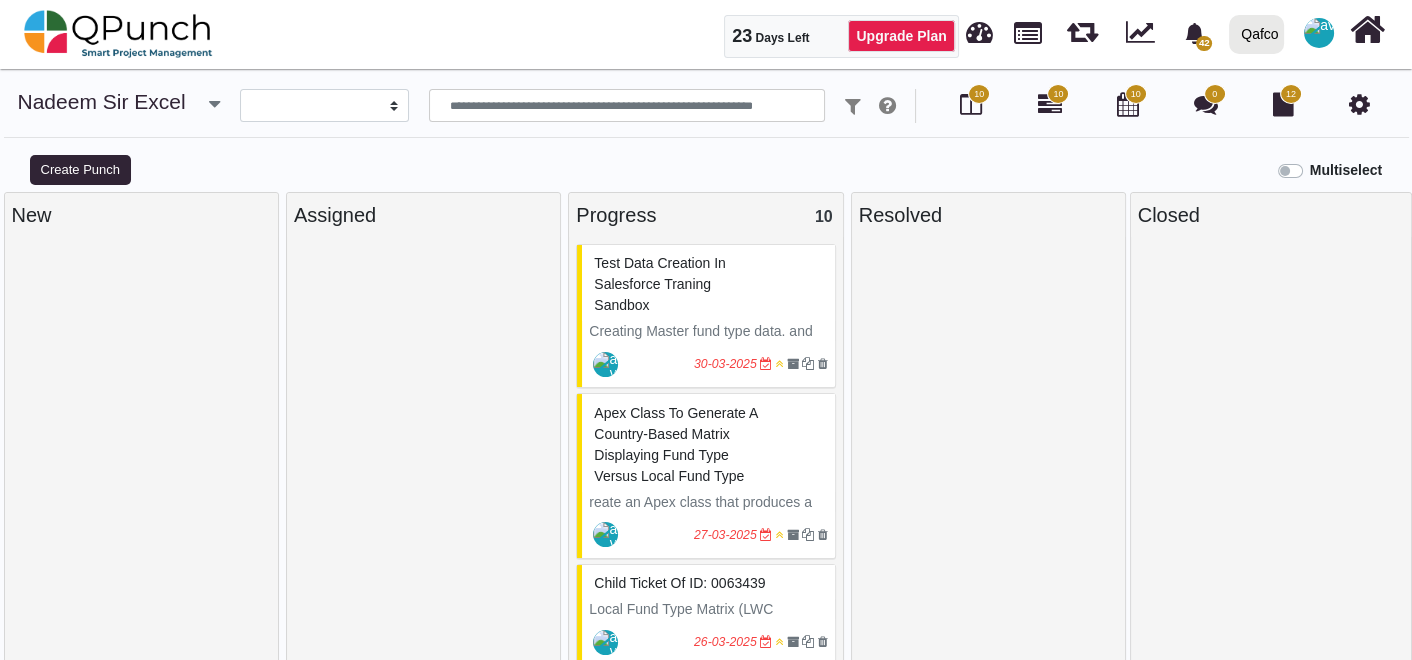 click on "Test Data Creation in Salesforce Traning sandbox" at bounding box center (708, 284) 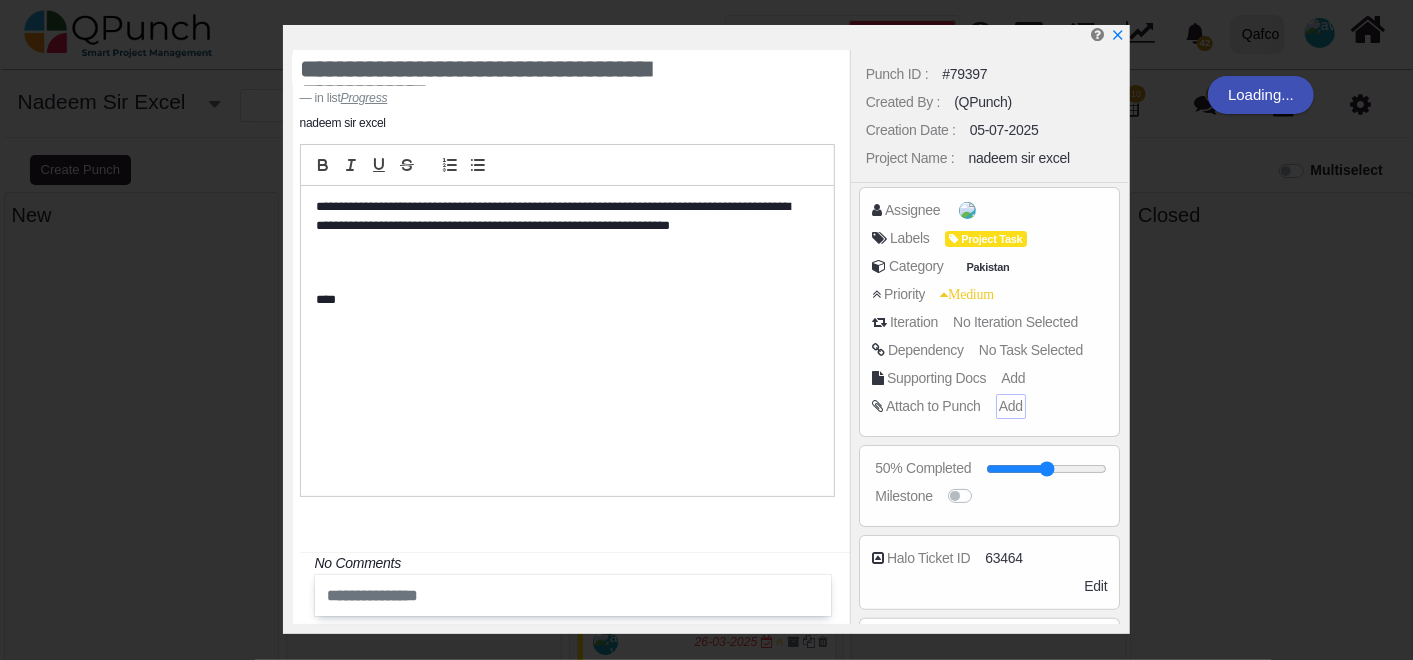 click on "Add" at bounding box center (1015, 322) 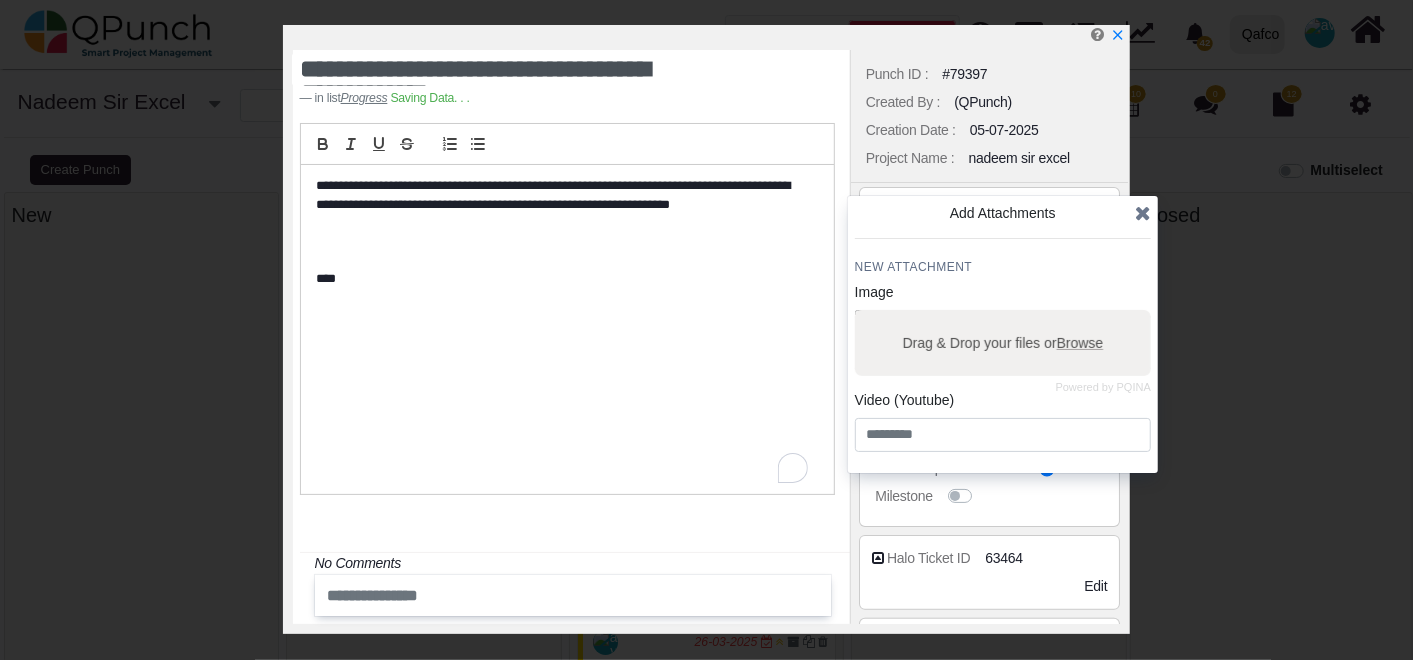 click on "Drag & Drop your files or  Browse" at bounding box center [1002, 343] 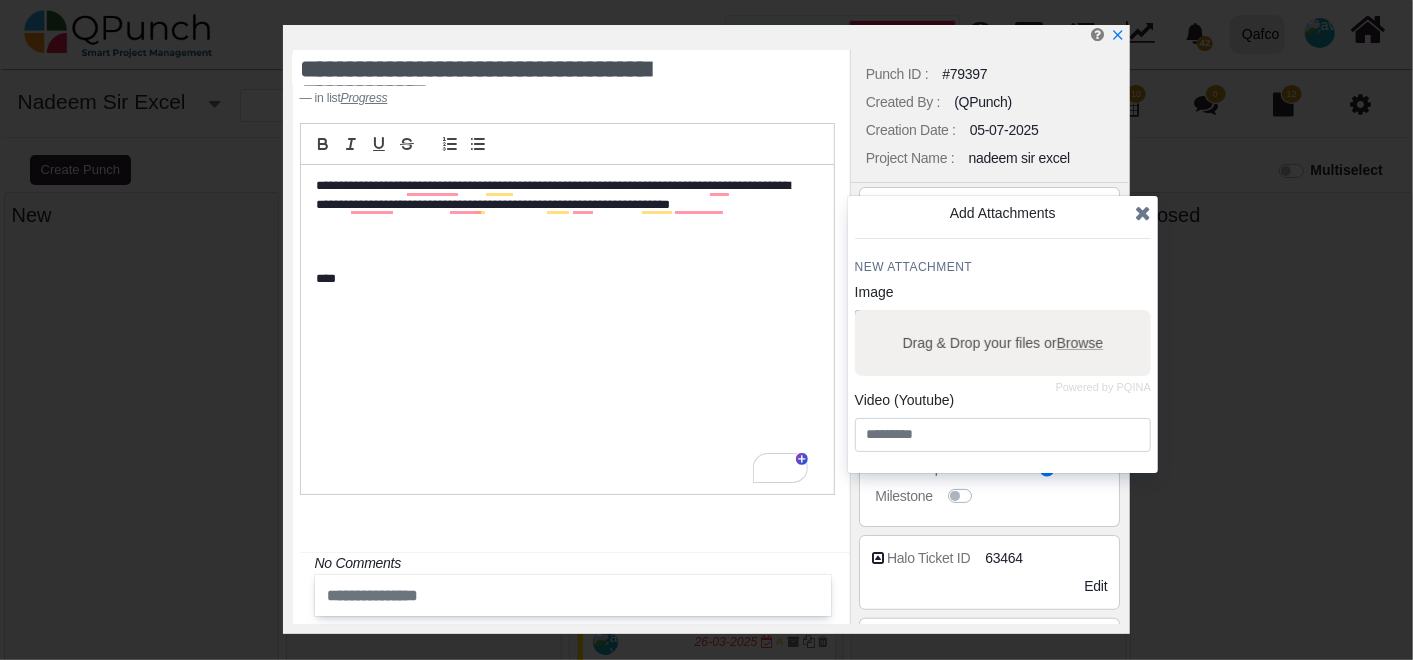 type on "**********" 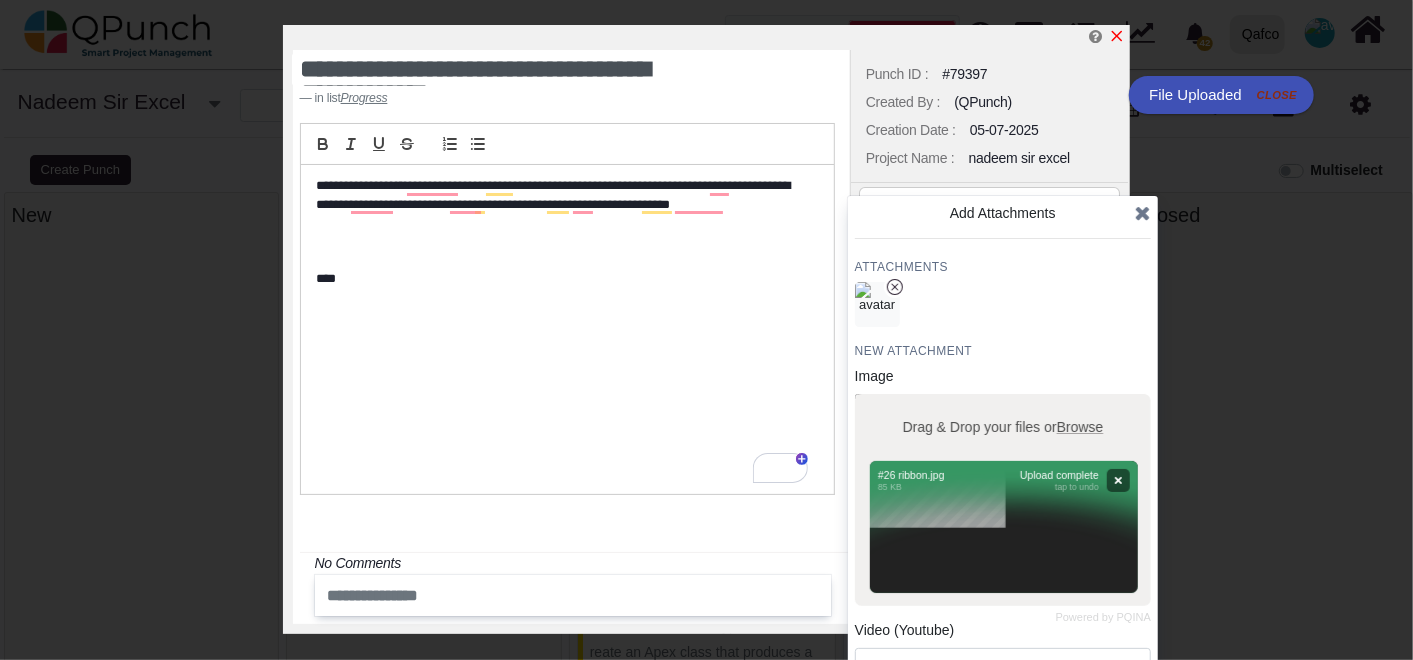 click at bounding box center [1117, 36] 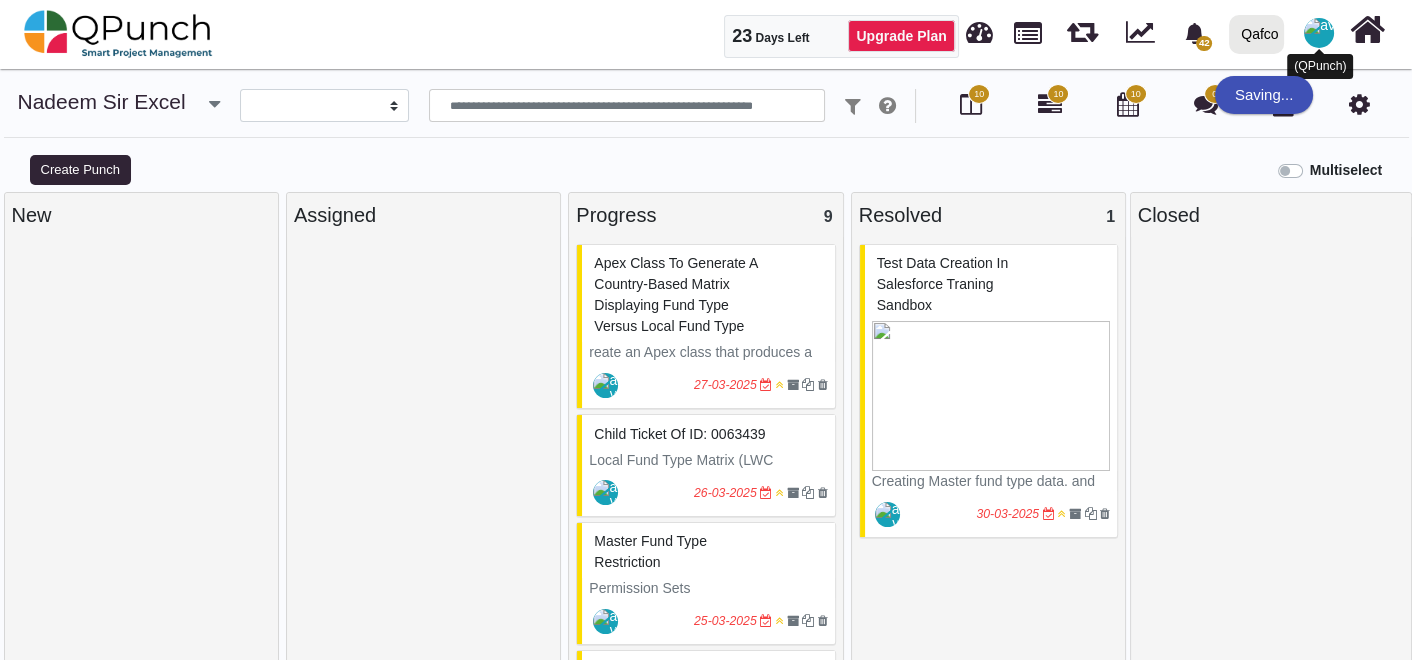 click at bounding box center [1319, 33] 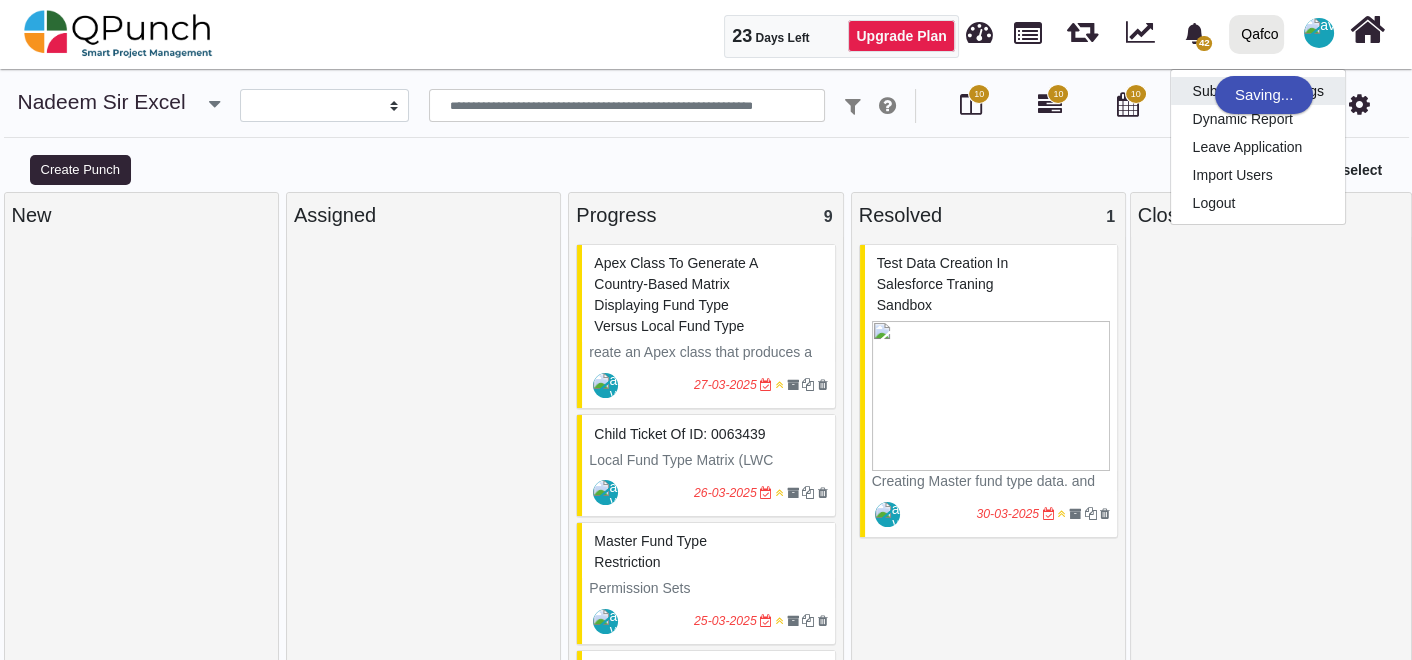click on "Subscription Settings" at bounding box center (1258, 91) 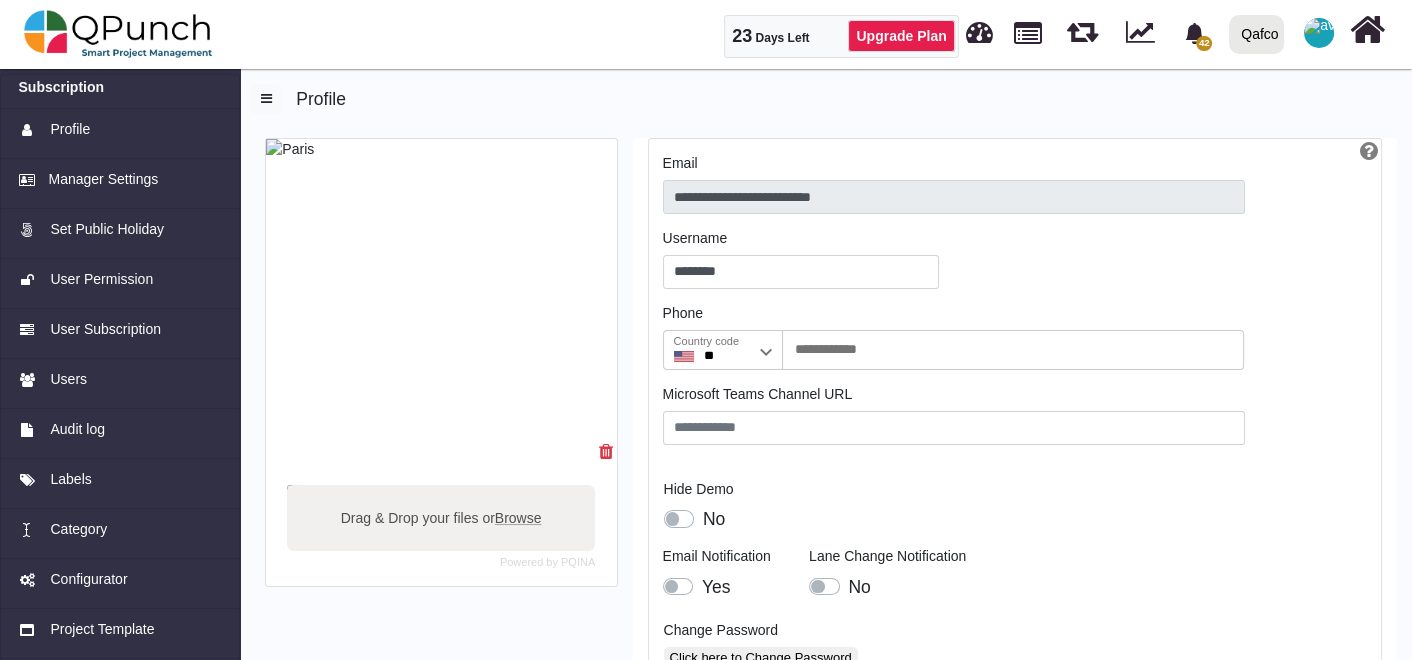 click on "Drag & Drop your files or  Browse" at bounding box center (441, 517) 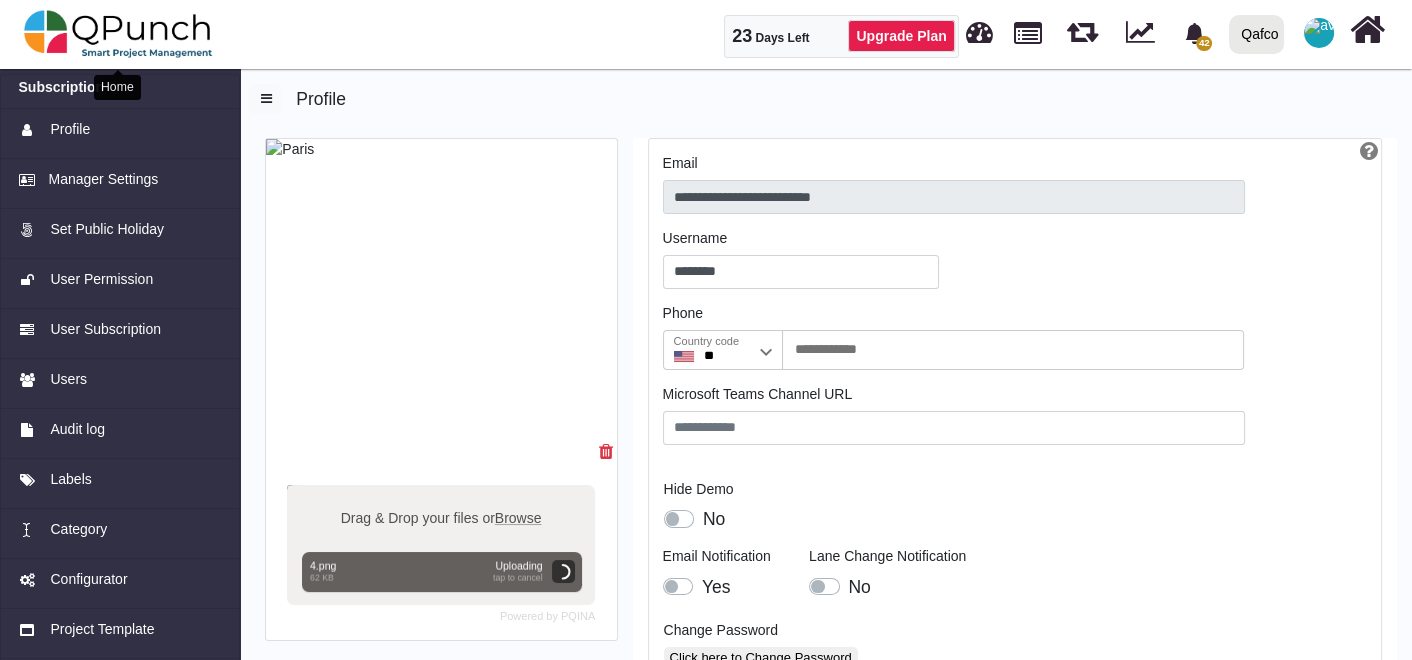 drag, startPoint x: 128, startPoint y: 26, endPoint x: 1015, endPoint y: 45, distance: 887.2035 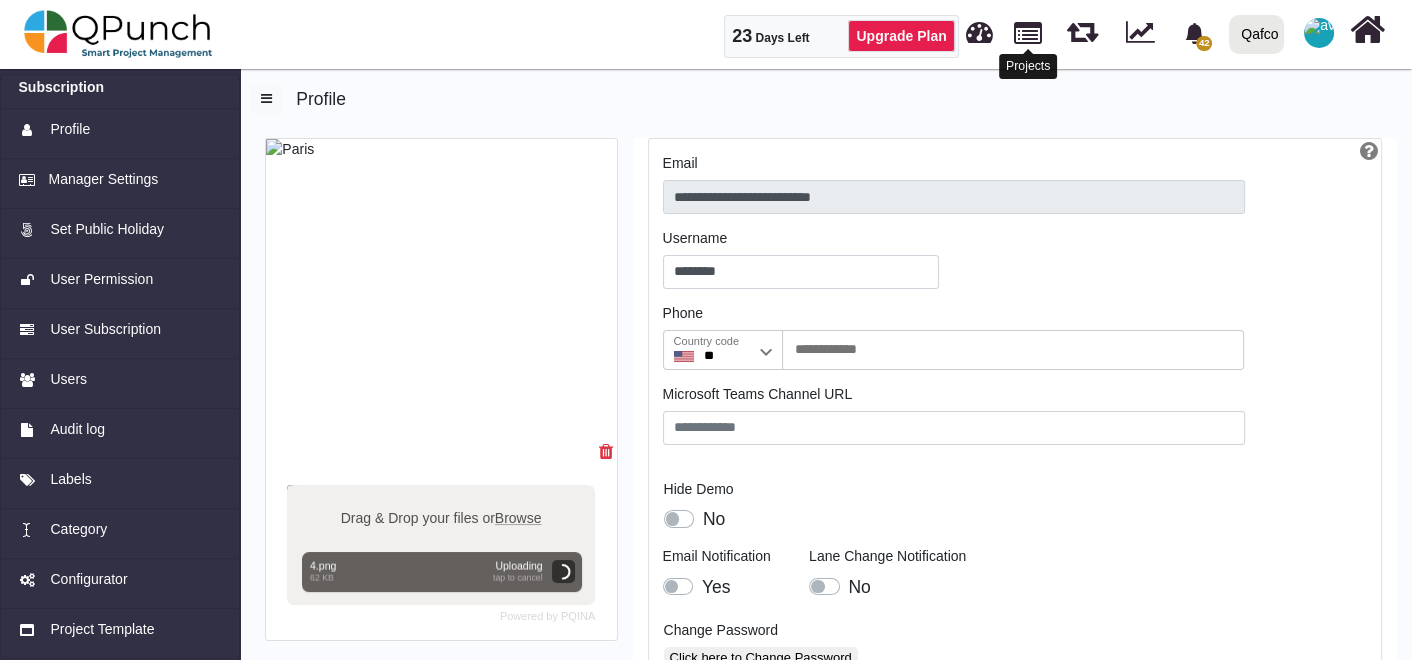drag, startPoint x: 1015, startPoint y: 45, endPoint x: 985, endPoint y: 37, distance: 31.04835 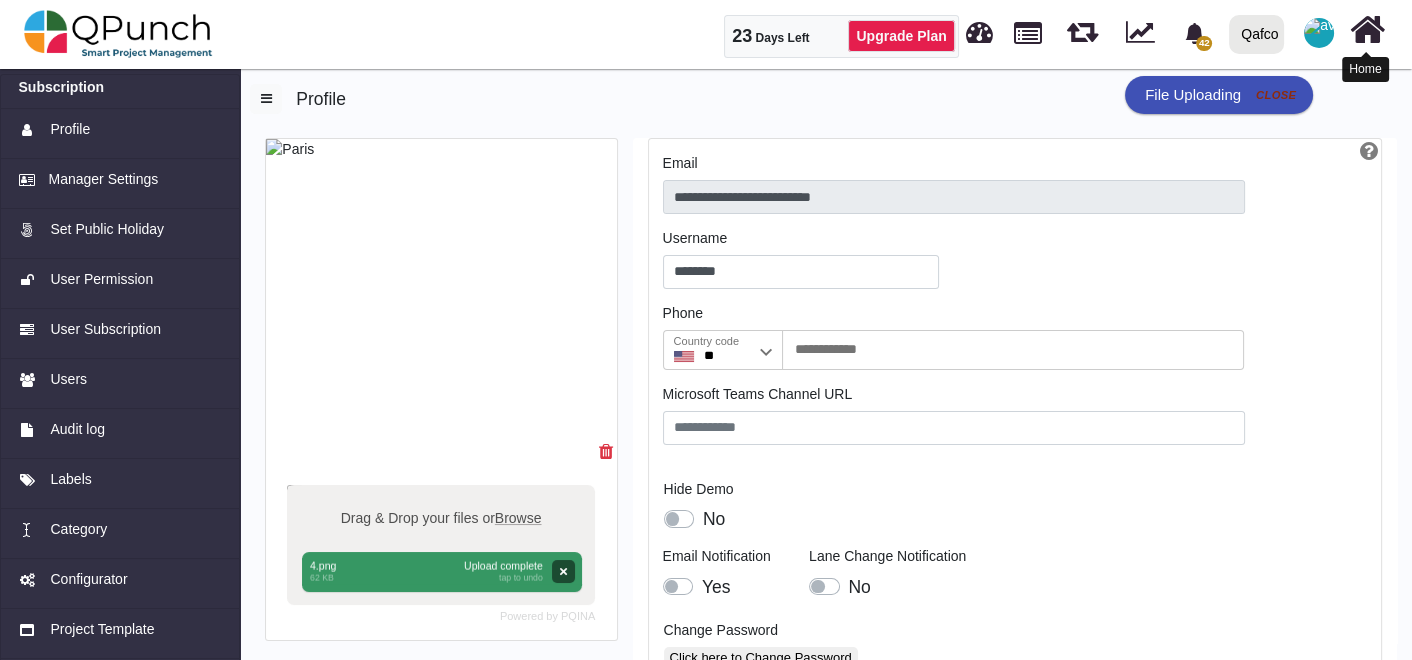 drag, startPoint x: 985, startPoint y: 37, endPoint x: 1374, endPoint y: 30, distance: 389.063 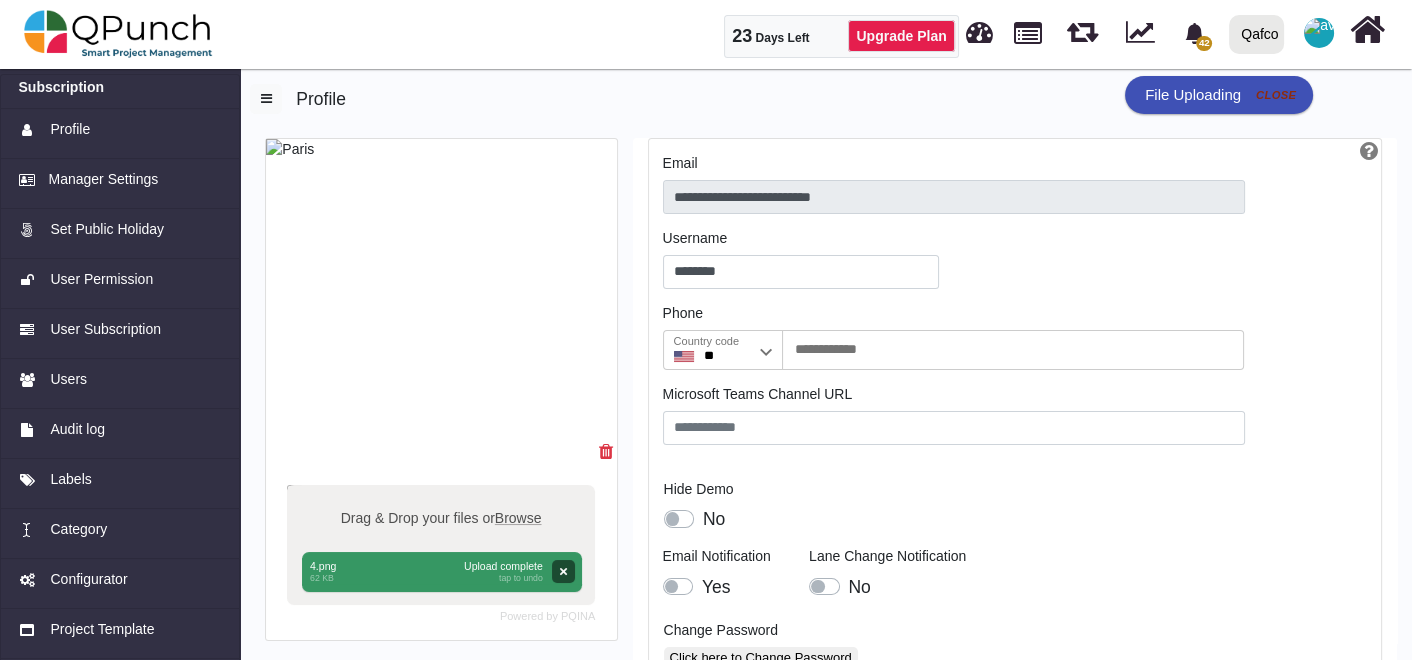drag, startPoint x: 1374, startPoint y: 30, endPoint x: 911, endPoint y: 91, distance: 467.00107 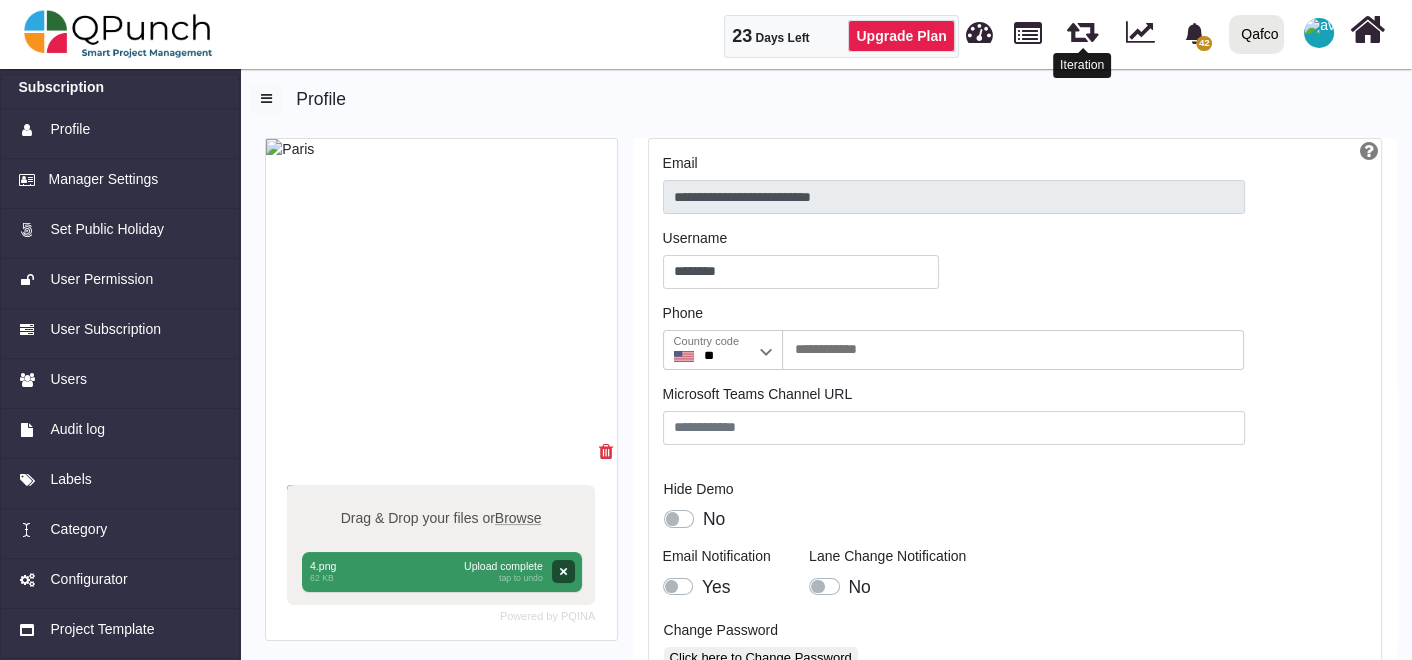 drag, startPoint x: 1082, startPoint y: 38, endPoint x: 928, endPoint y: 102, distance: 166.7693 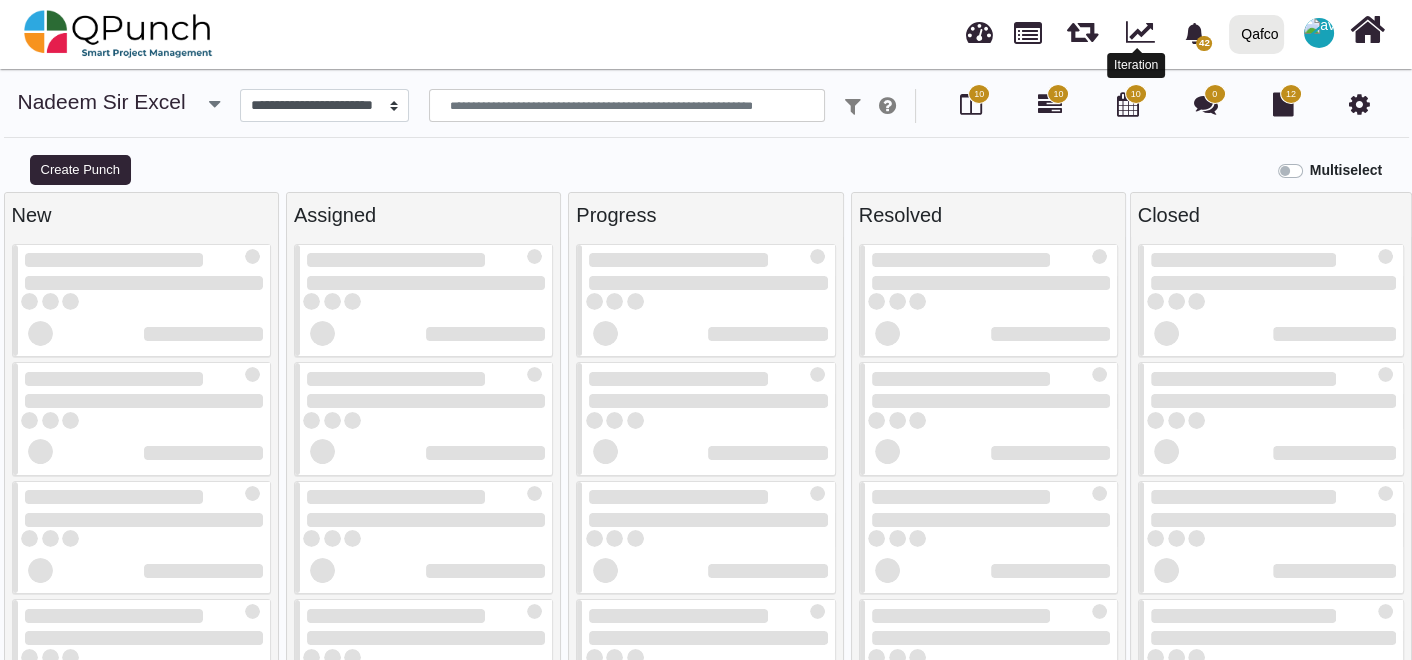 drag, startPoint x: 1160, startPoint y: 41, endPoint x: 99, endPoint y: 109, distance: 1063.1769 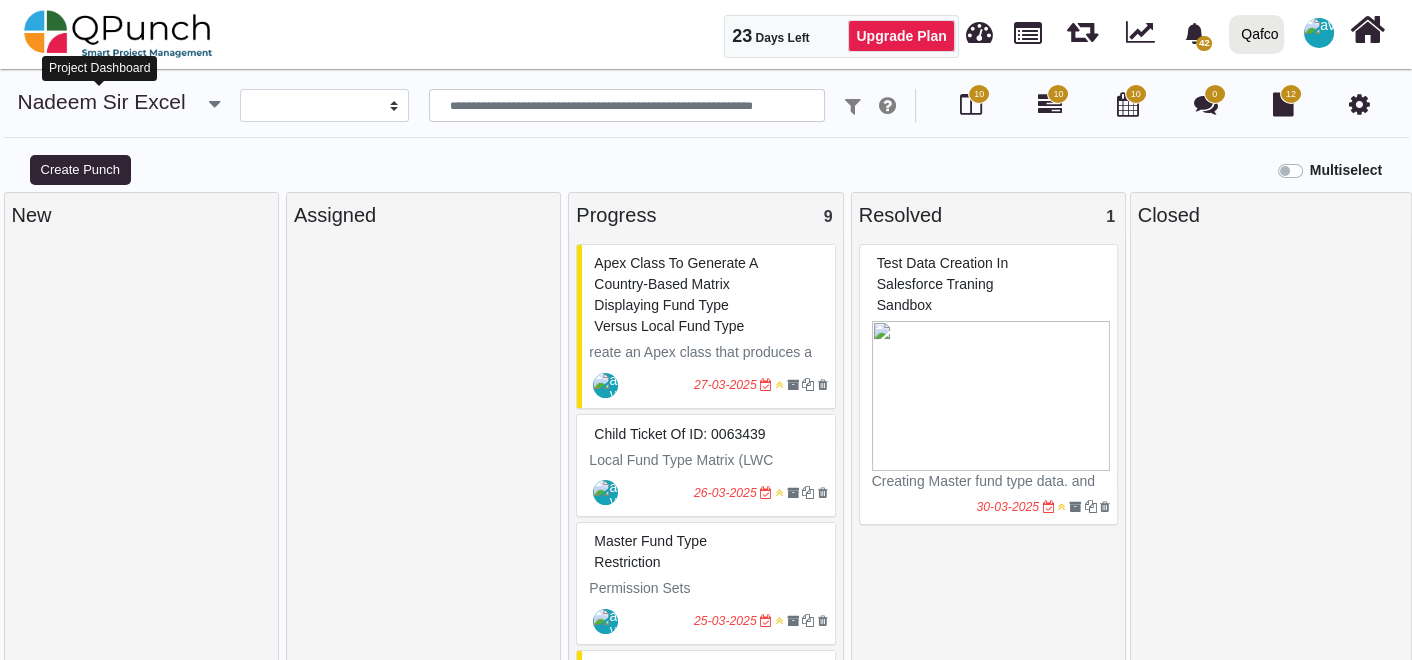 click on "nadeem sir excel" at bounding box center [102, 101] 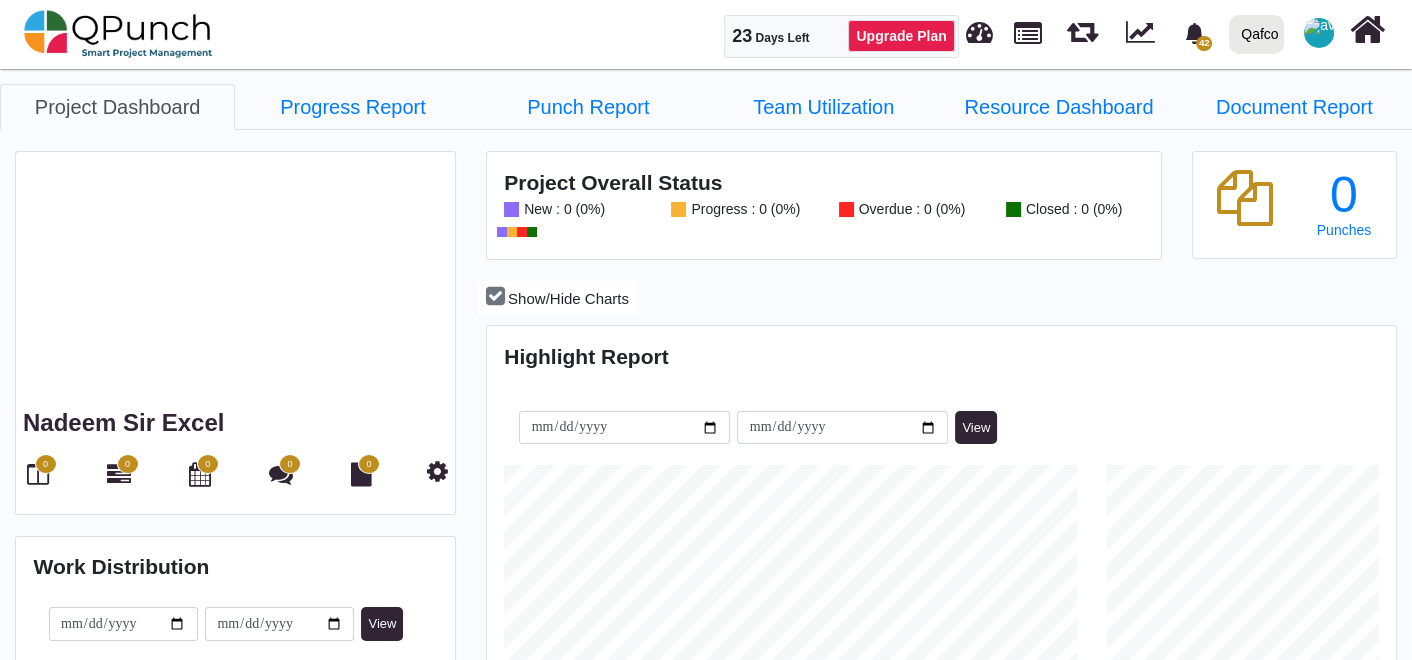 scroll, scrollTop: 999714, scrollLeft: 999397, axis: both 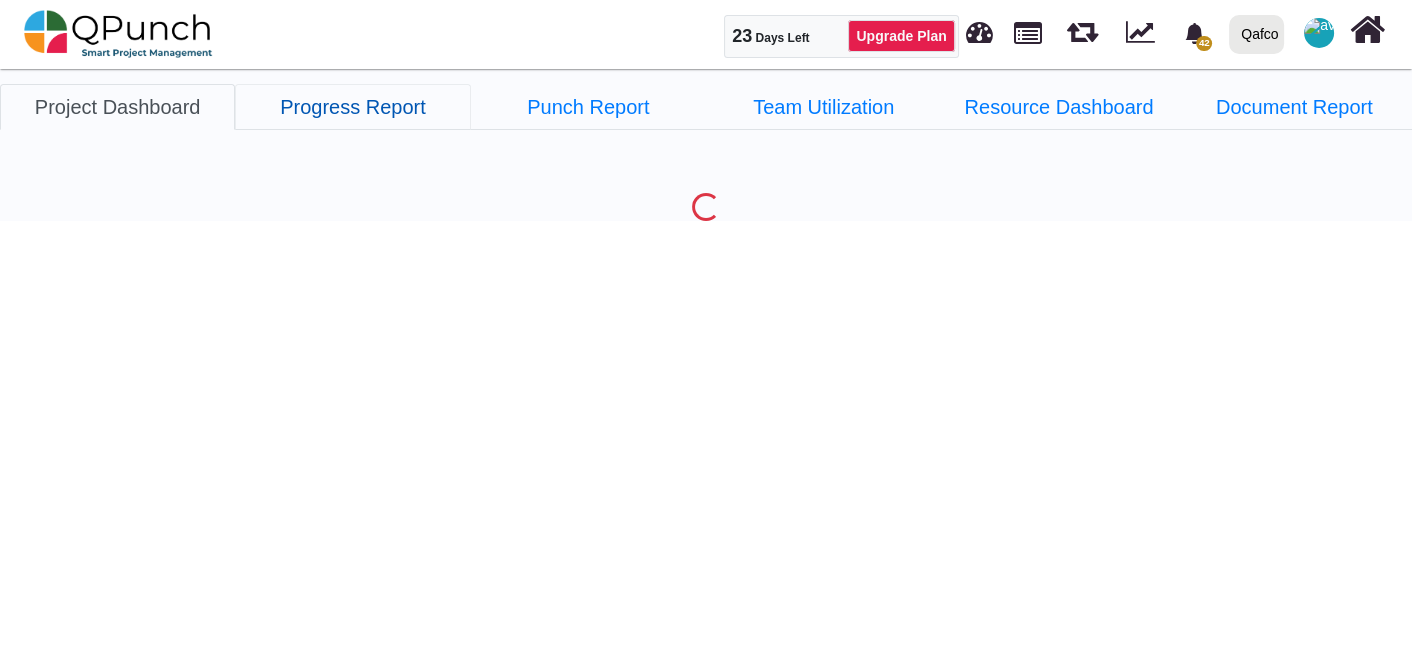 click on "Progress Report" at bounding box center [117, 107] 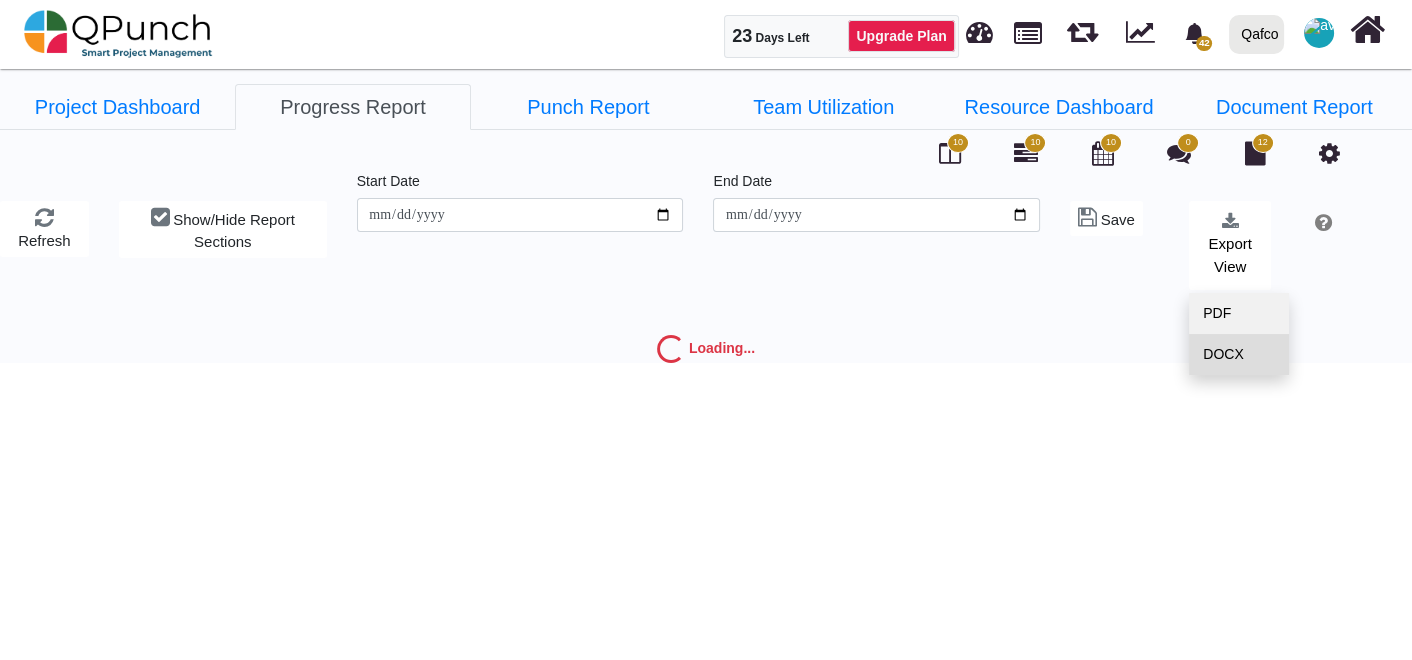 click on "DOCX" at bounding box center (1239, 354) 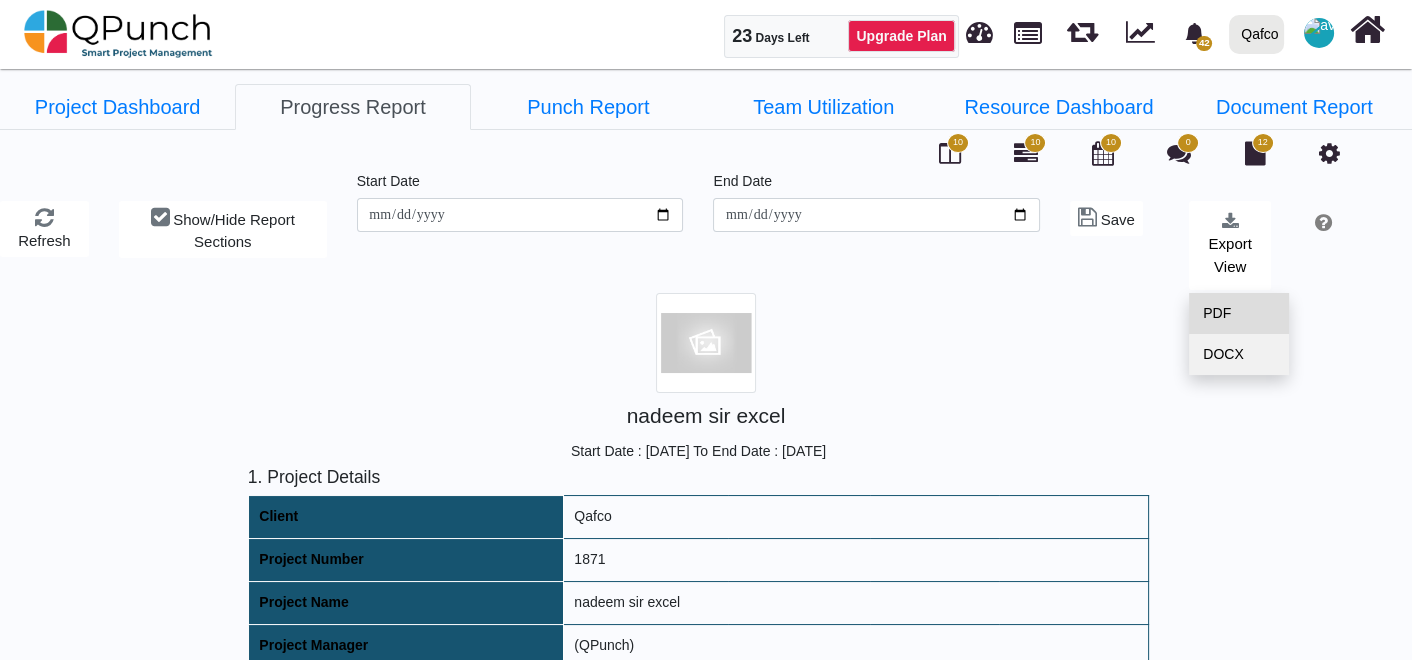 click on "PDF" at bounding box center [1239, 313] 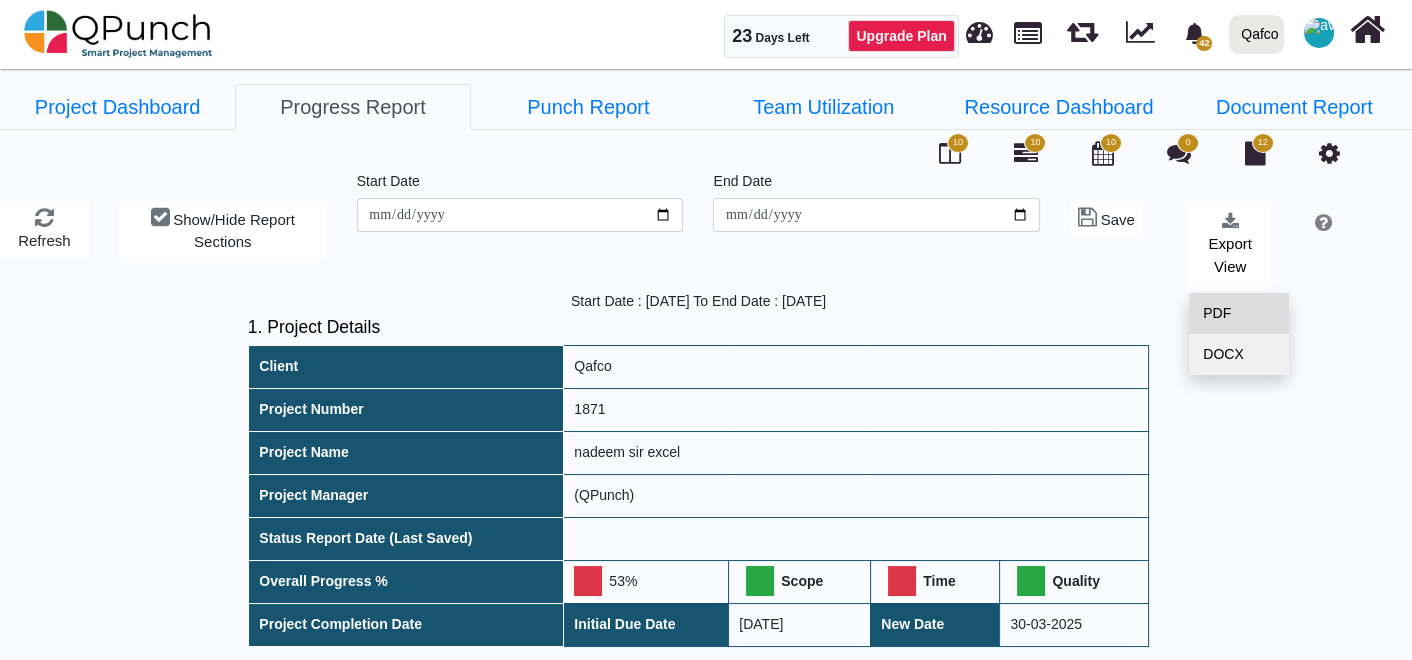 click on "PDF" at bounding box center (1239, 313) 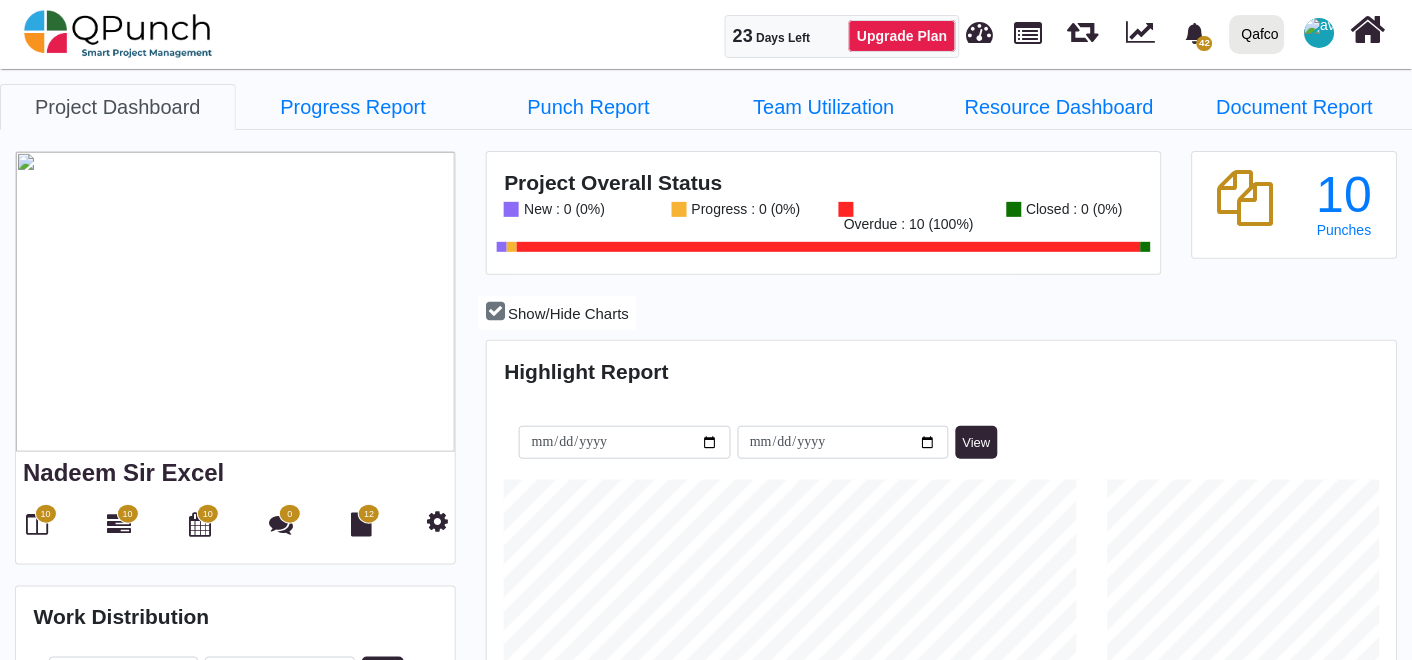 scroll, scrollTop: 0, scrollLeft: 0, axis: both 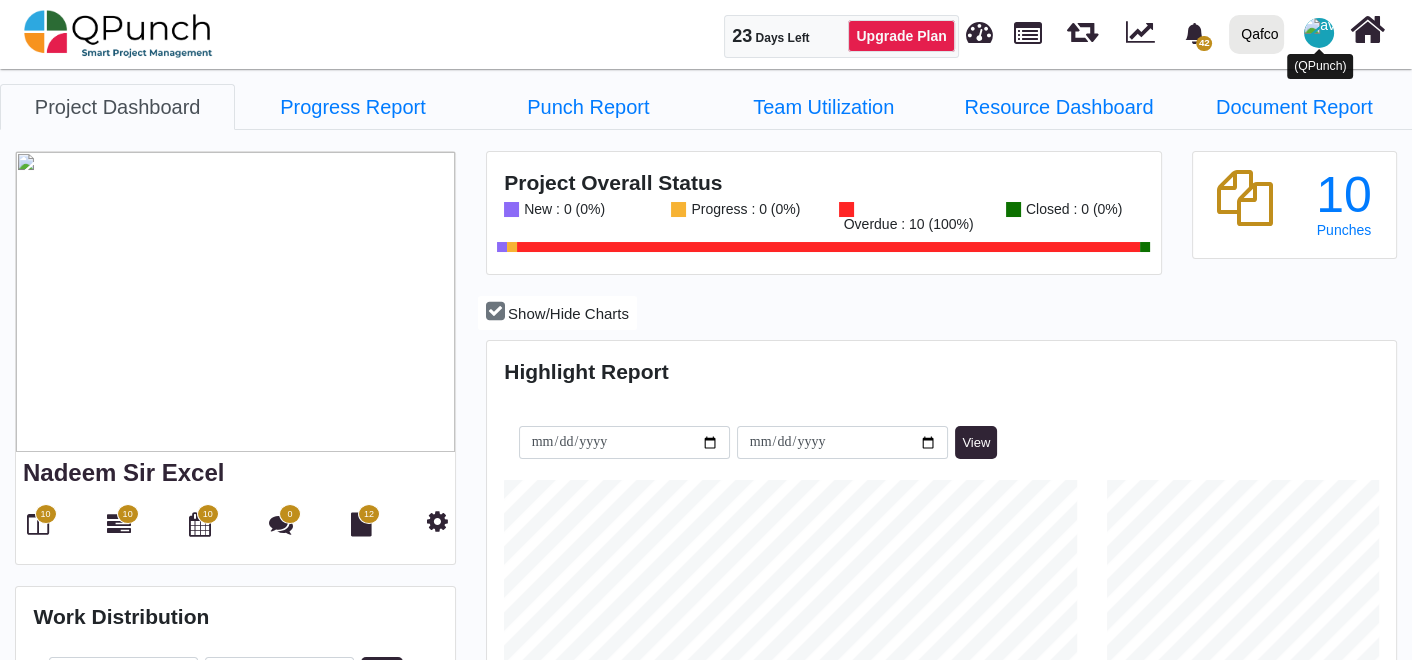 click at bounding box center (1319, 33) 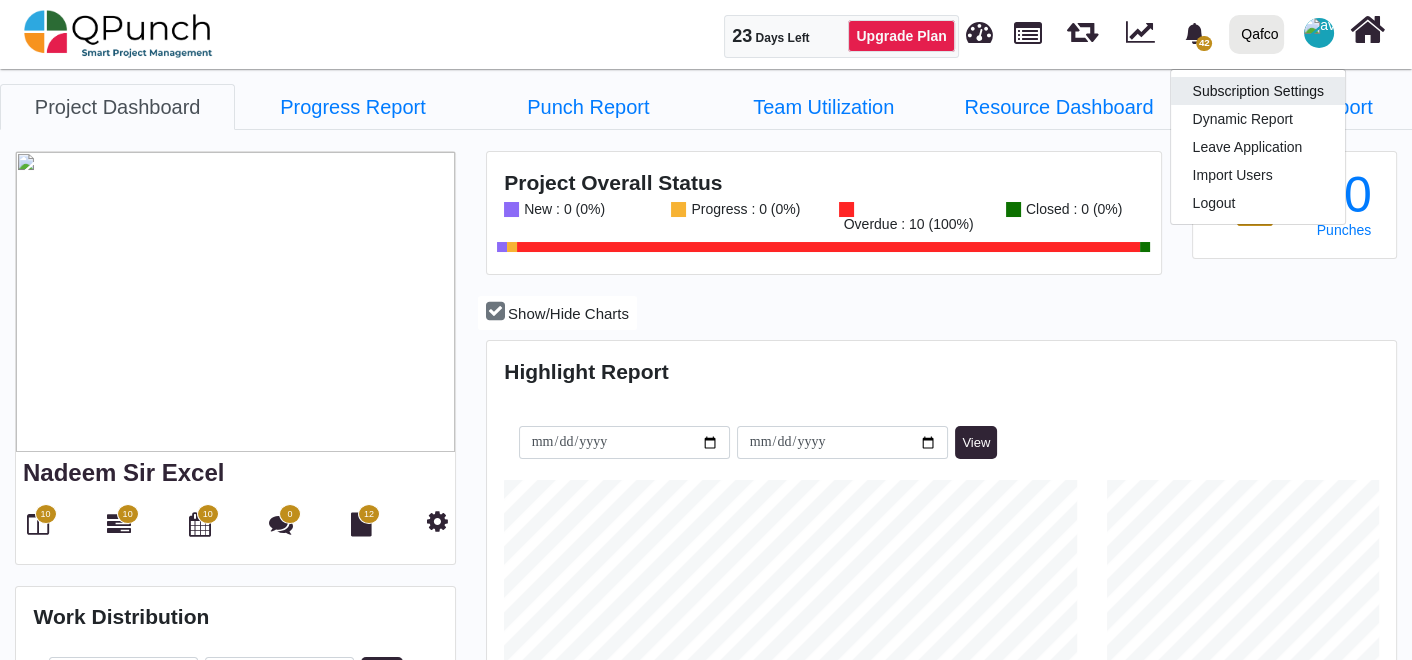 click on "Subscription Settings" at bounding box center (1258, 91) 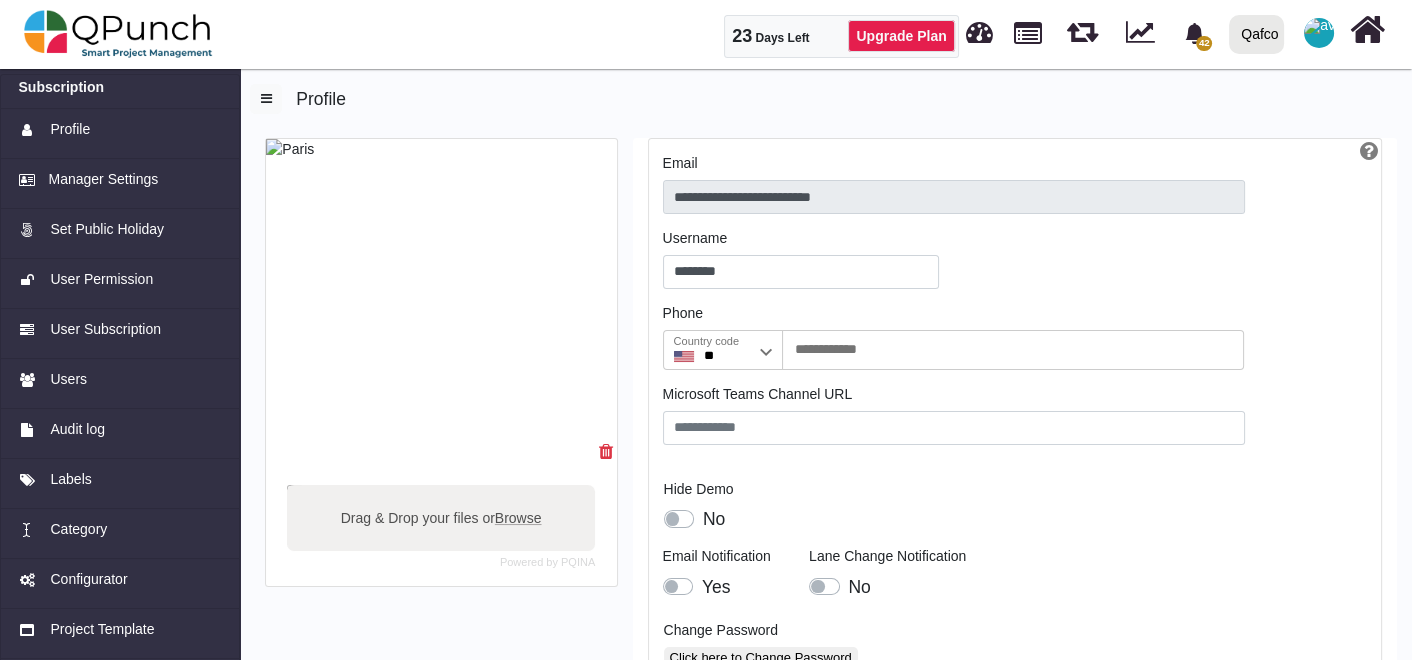 drag, startPoint x: 262, startPoint y: 208, endPoint x: 347, endPoint y: 217, distance: 85.47514 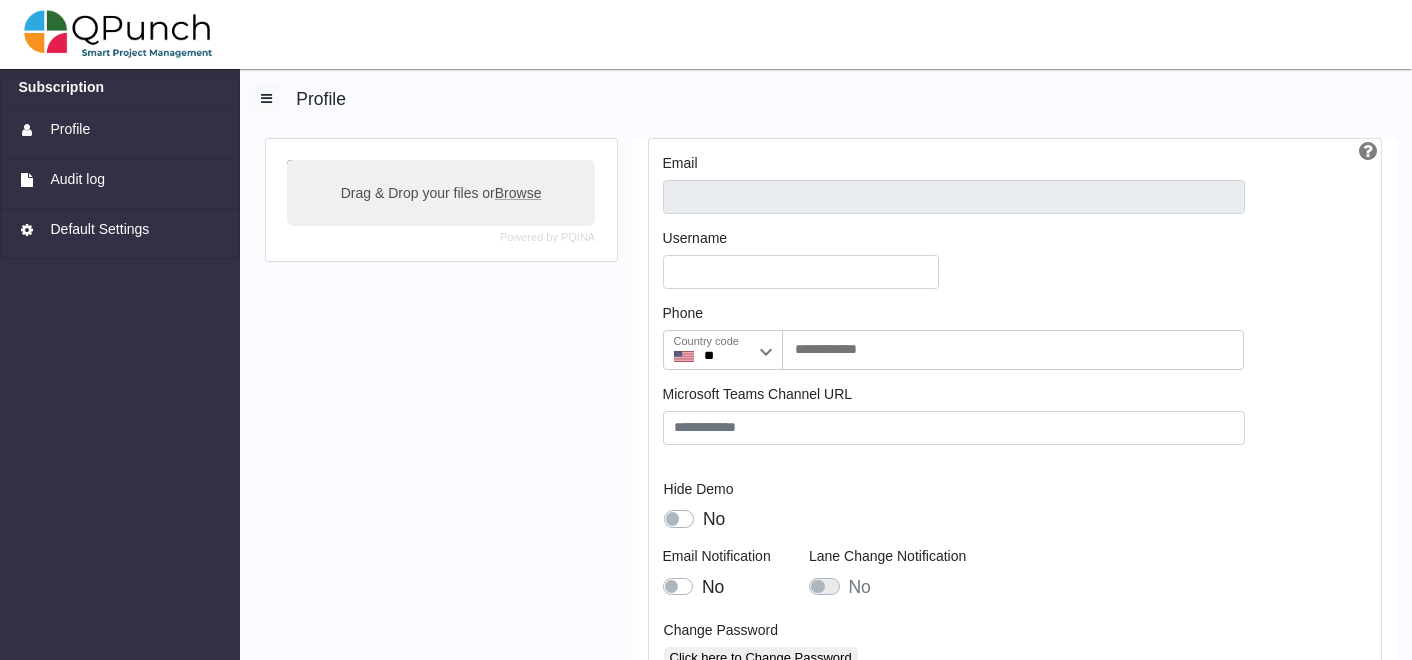 scroll, scrollTop: 0, scrollLeft: 0, axis: both 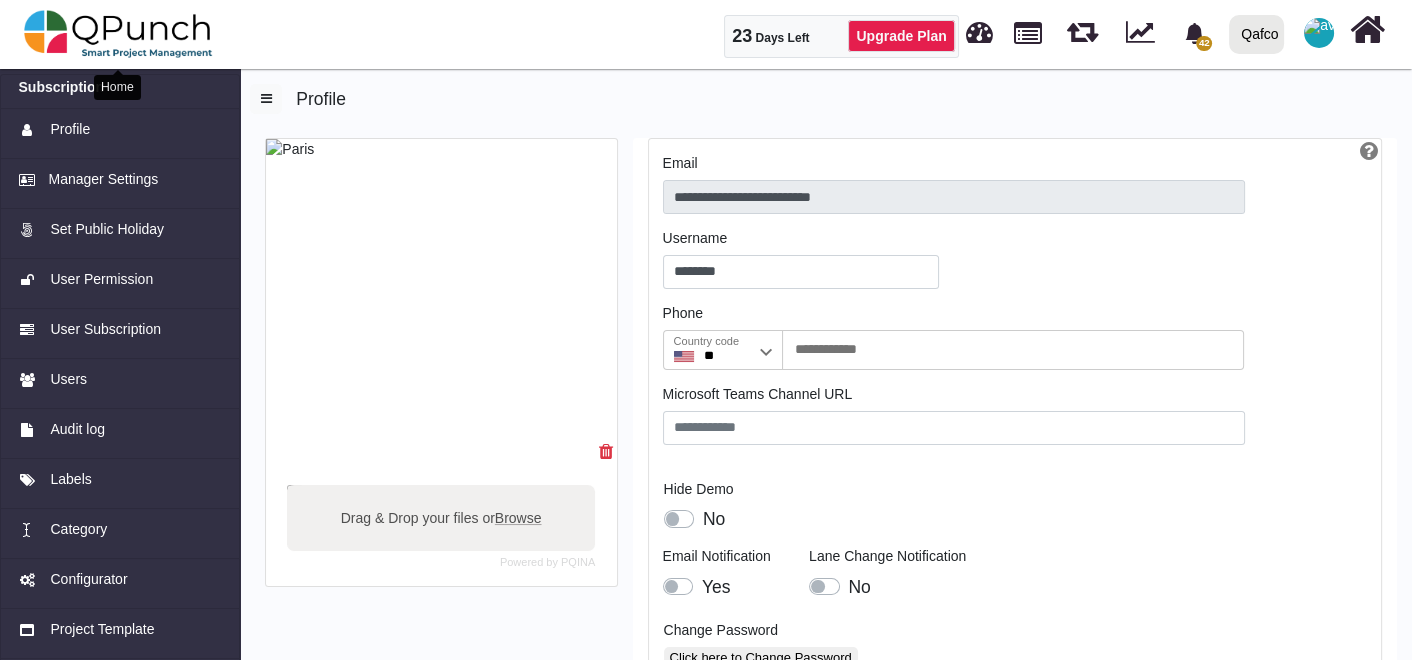 click at bounding box center (118, 34) 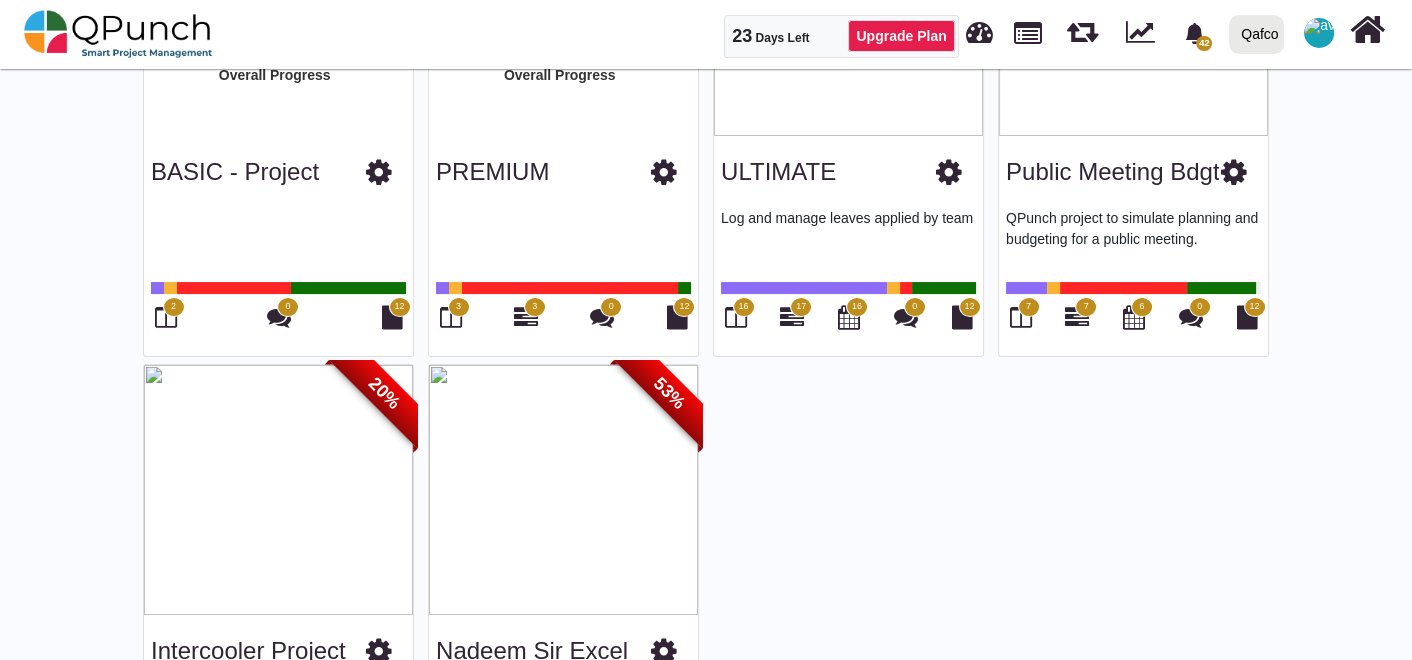 scroll, scrollTop: 0, scrollLeft: 0, axis: both 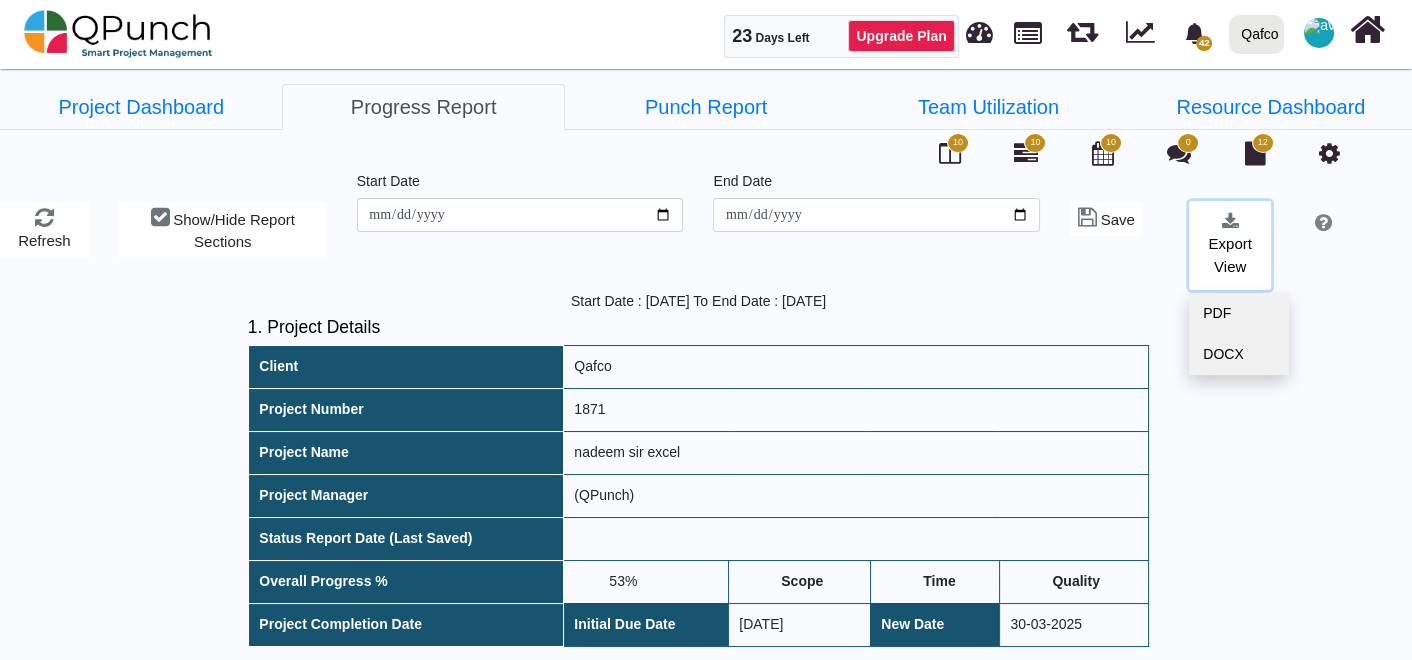 click on "Export View" at bounding box center (1230, 245) 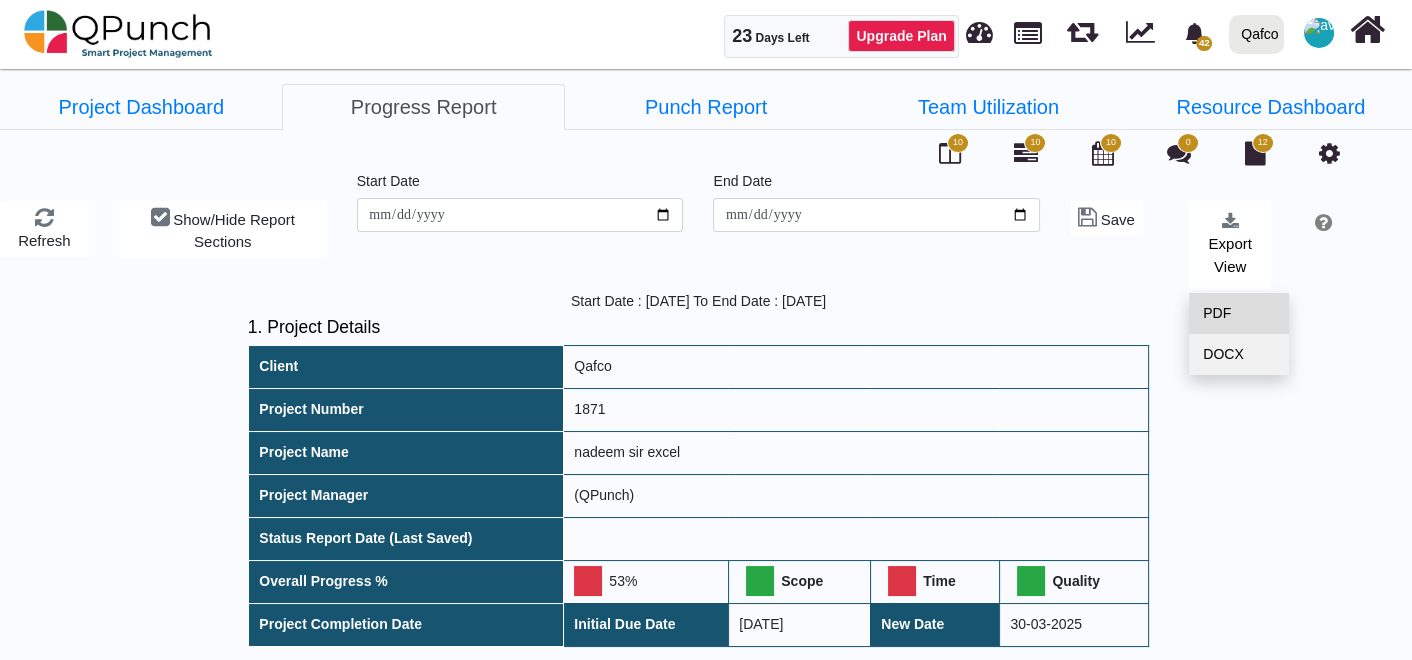 click on "PDF" at bounding box center [1239, 313] 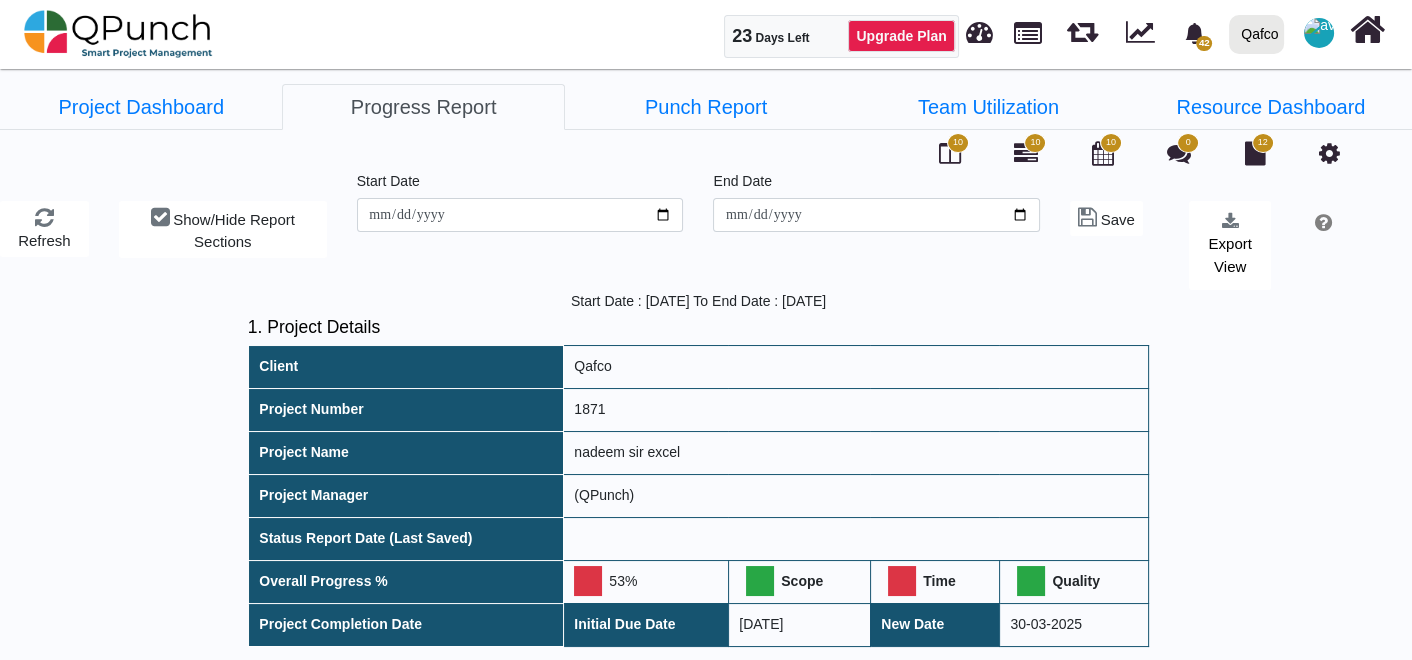 click at bounding box center (1028, 31) 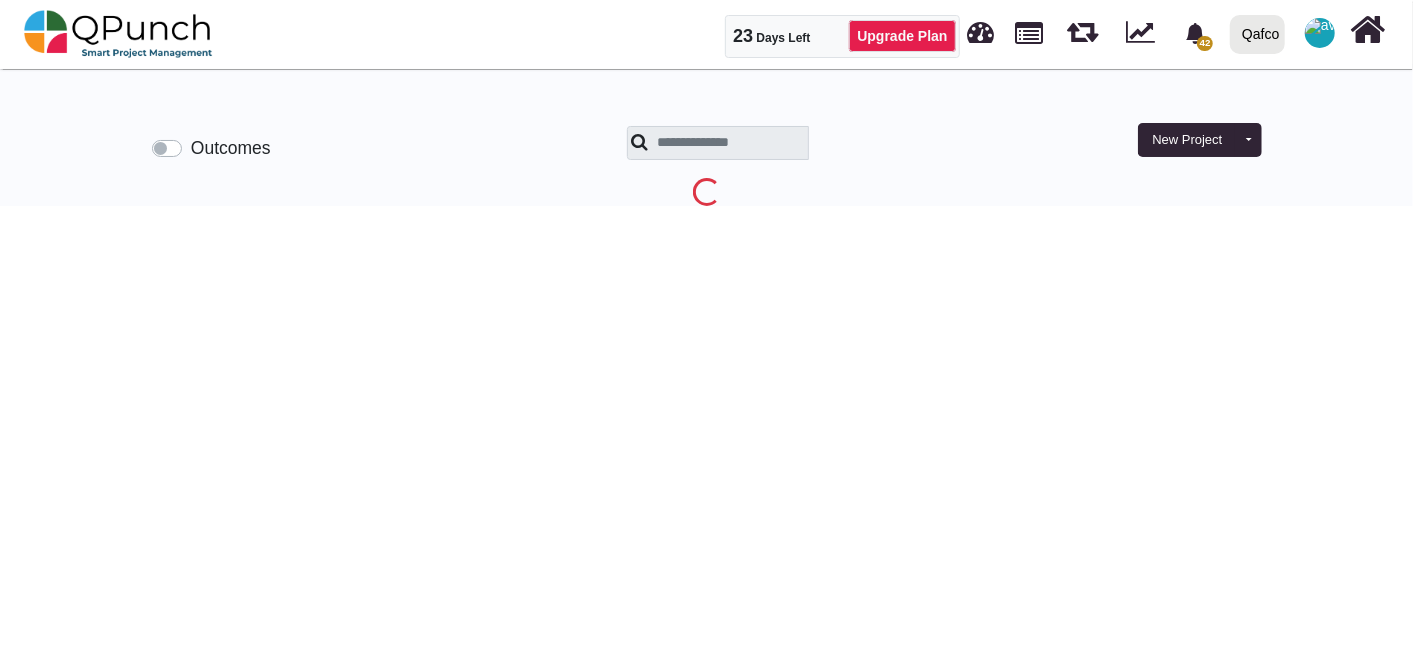 click at bounding box center (1320, 33) 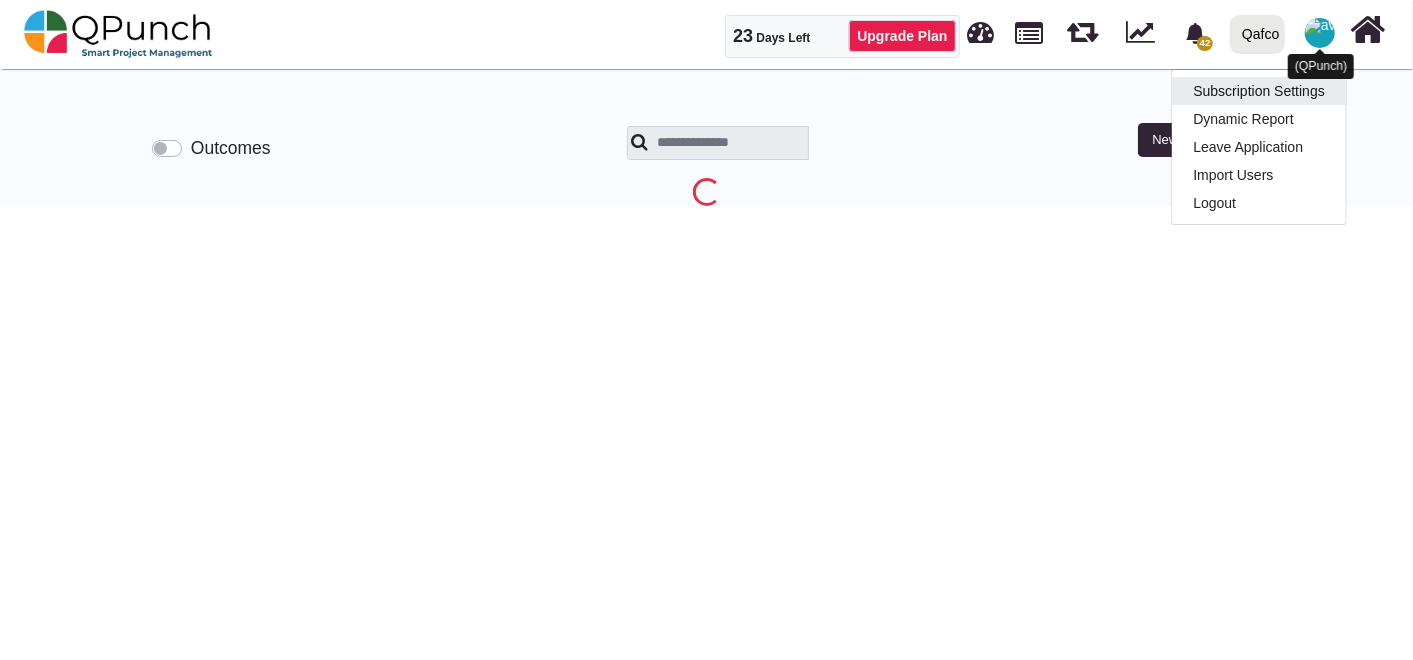 click on "Subscription Settings" at bounding box center [1259, 91] 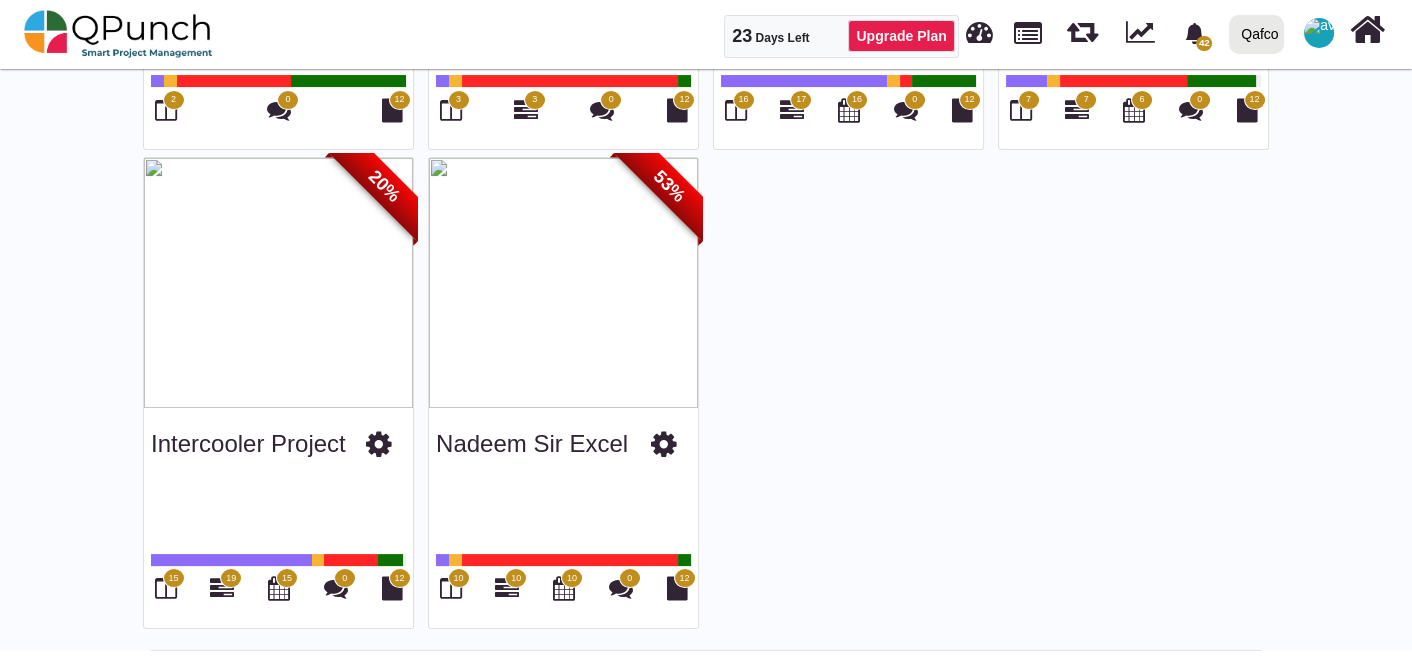 scroll, scrollTop: 194, scrollLeft: 0, axis: vertical 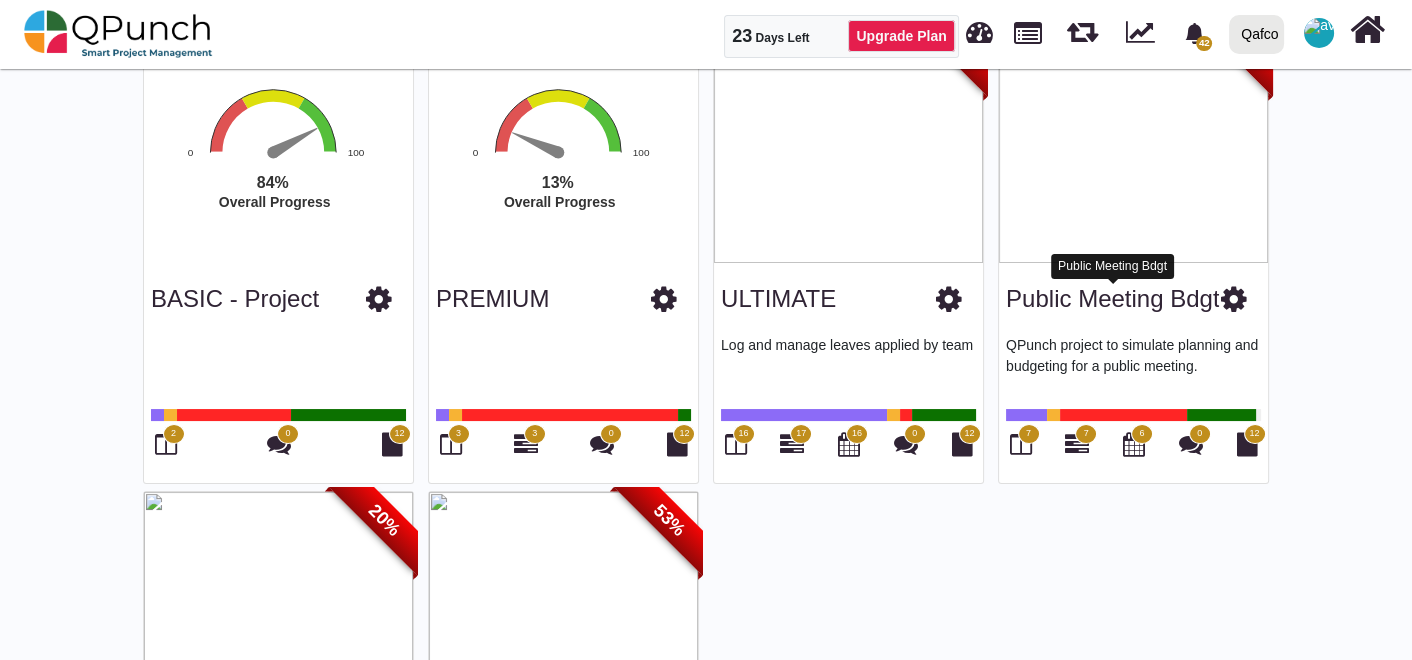 click on "Public Meeting Bdgt" at bounding box center (1112, 298) 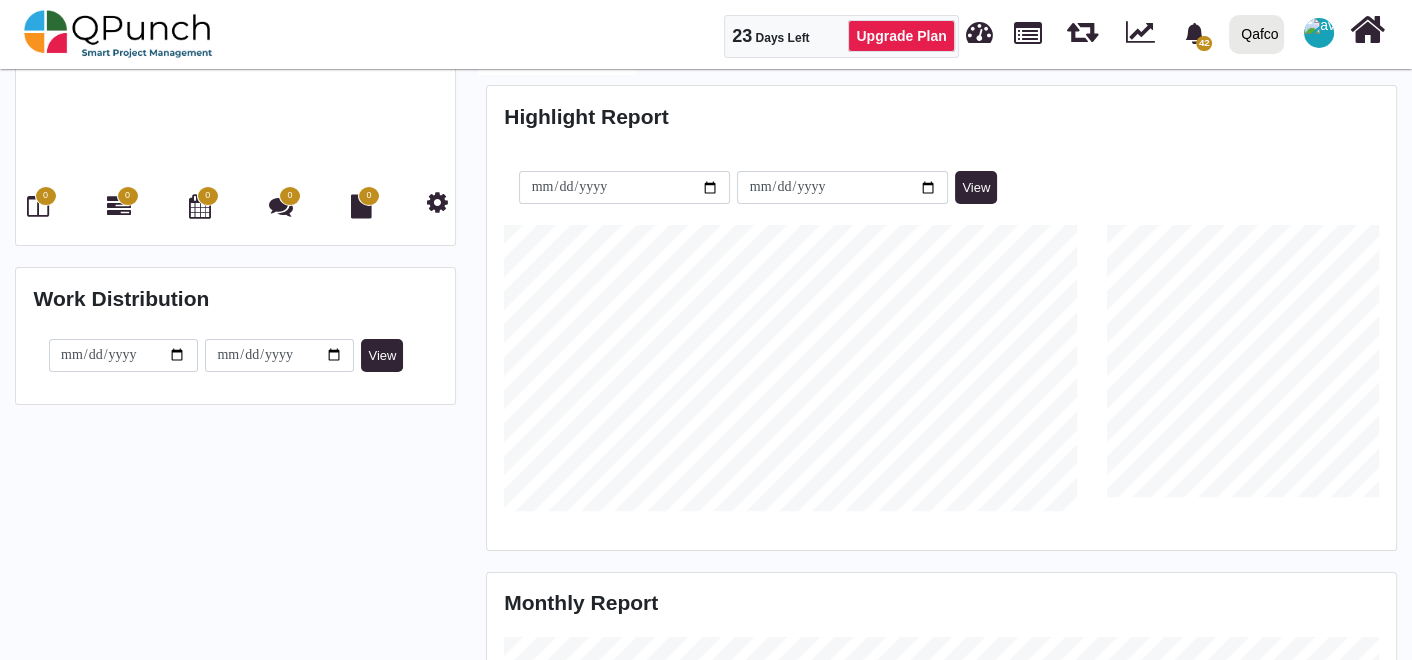 scroll, scrollTop: 0, scrollLeft: 0, axis: both 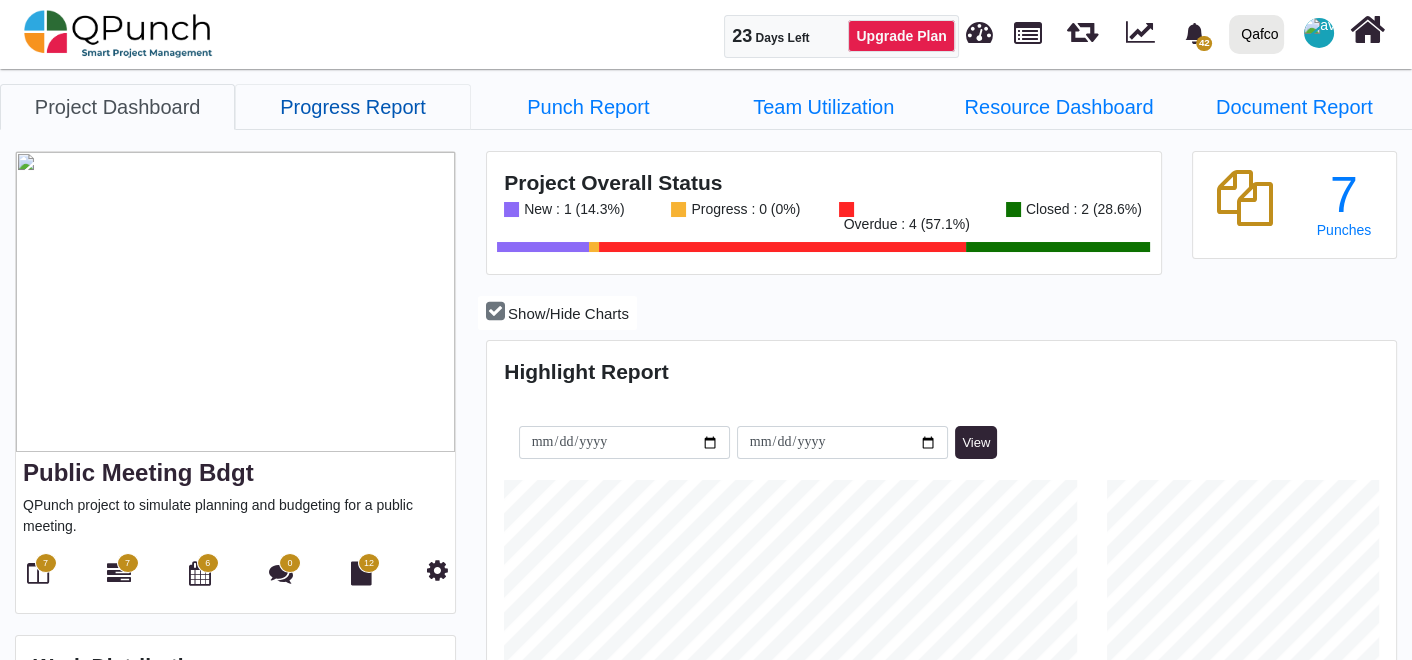 click on "Progress Report" at bounding box center (117, 107) 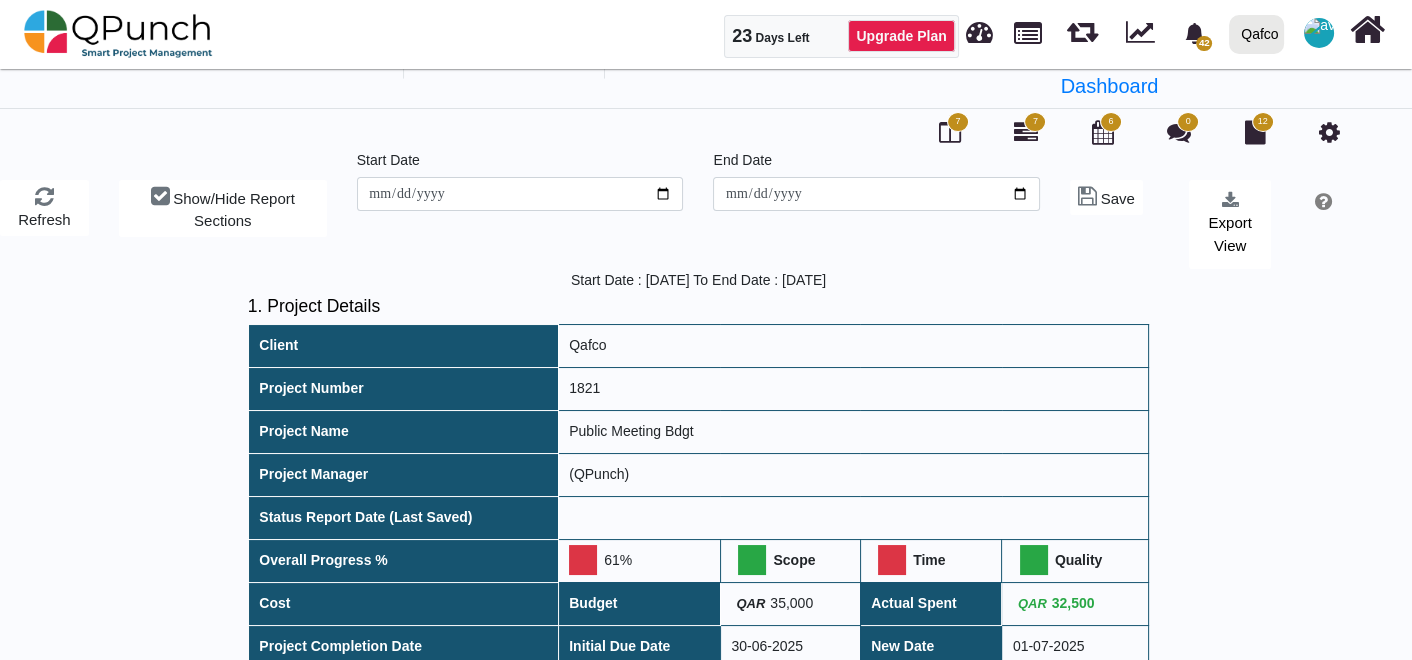 scroll, scrollTop: 0, scrollLeft: 0, axis: both 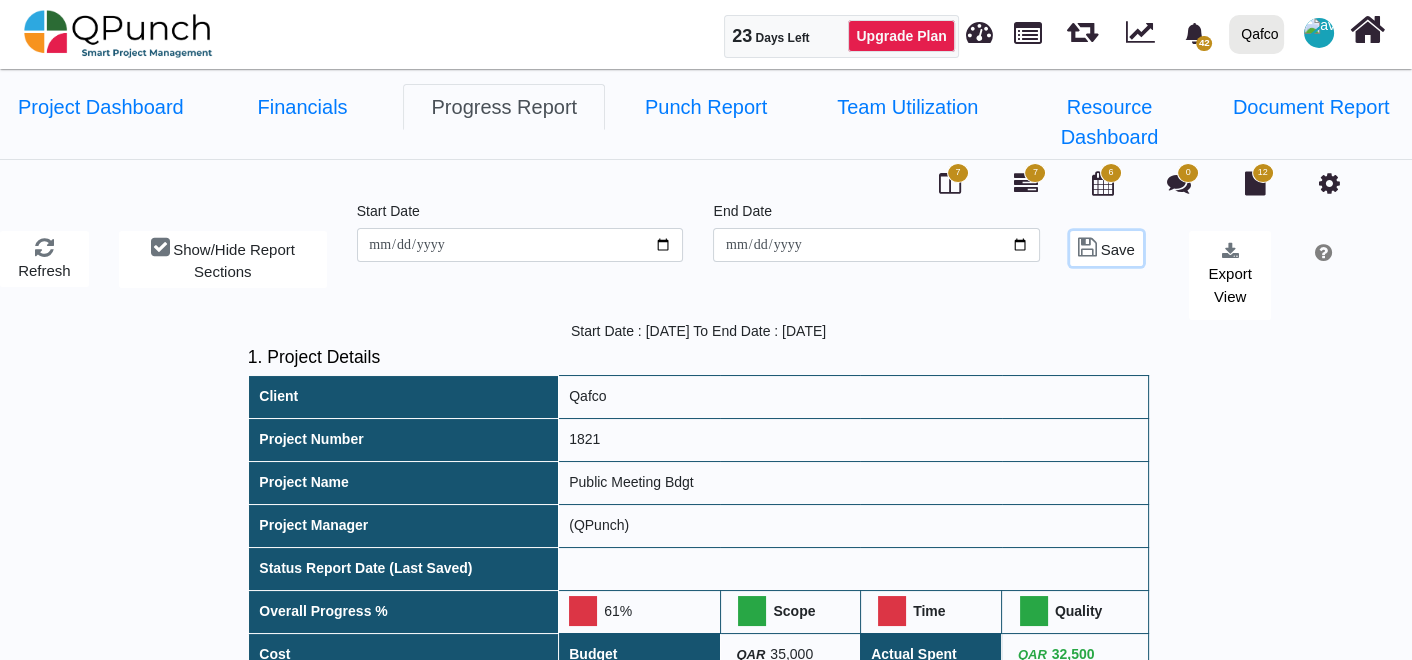 click on "Save" at bounding box center (44, 270) 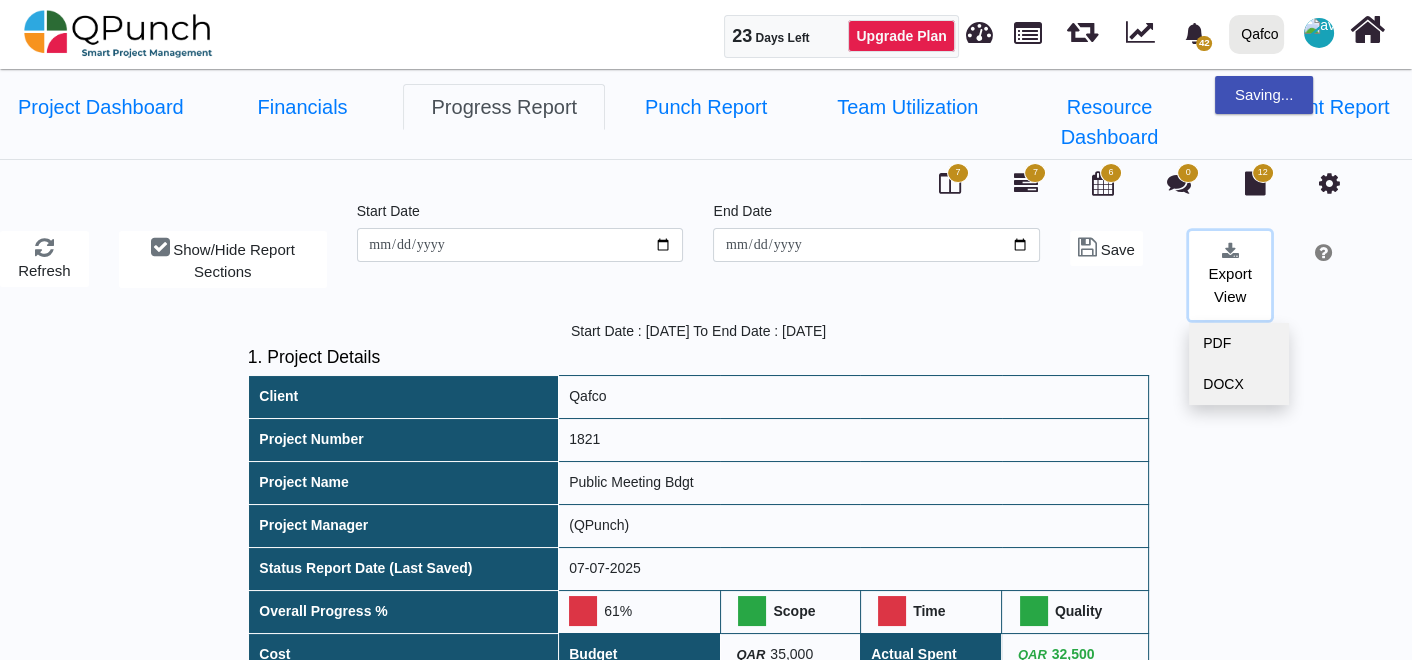 click on "Export View" at bounding box center [1230, 275] 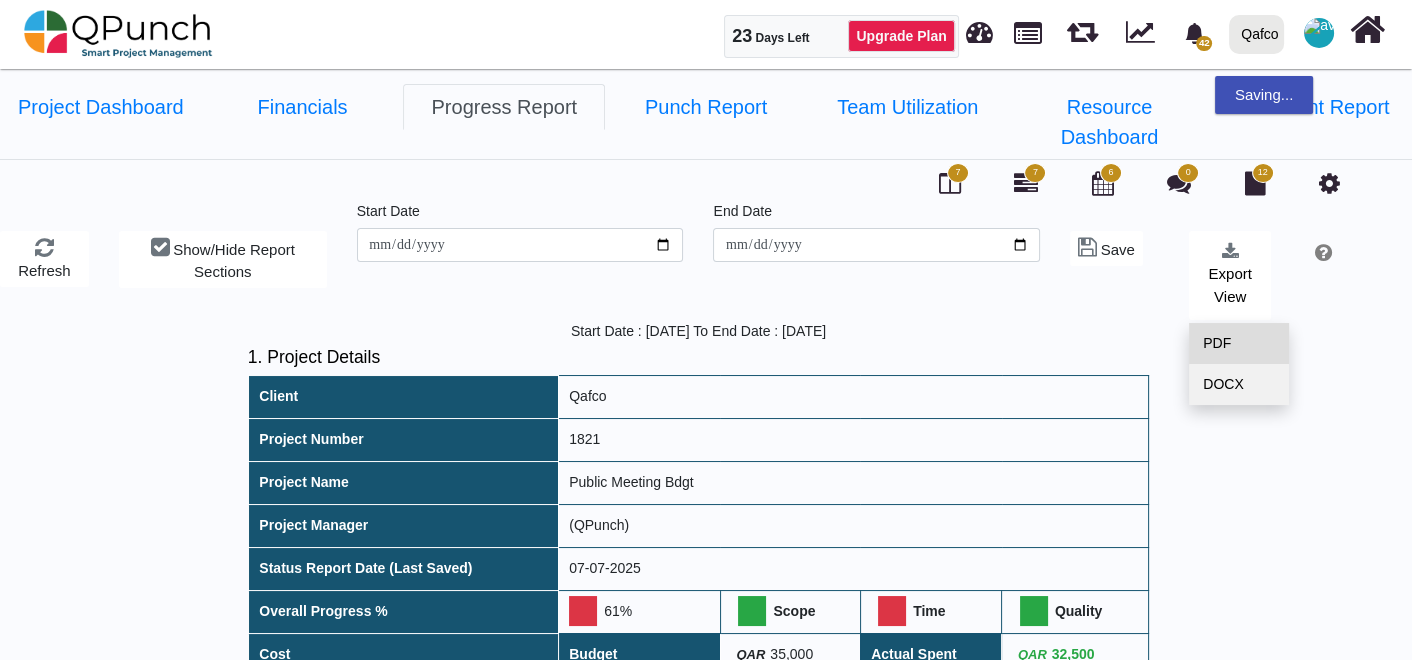 click on "PDF" at bounding box center [1239, 343] 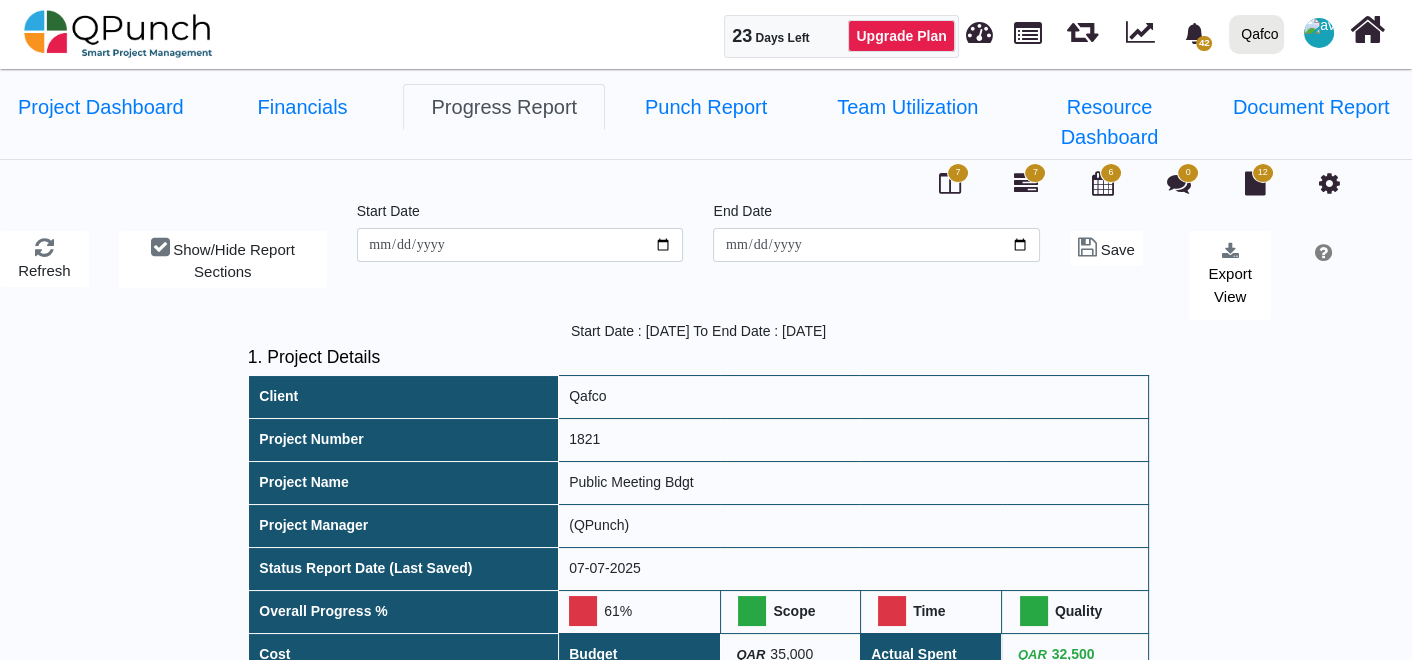 click at bounding box center (1031, 34) 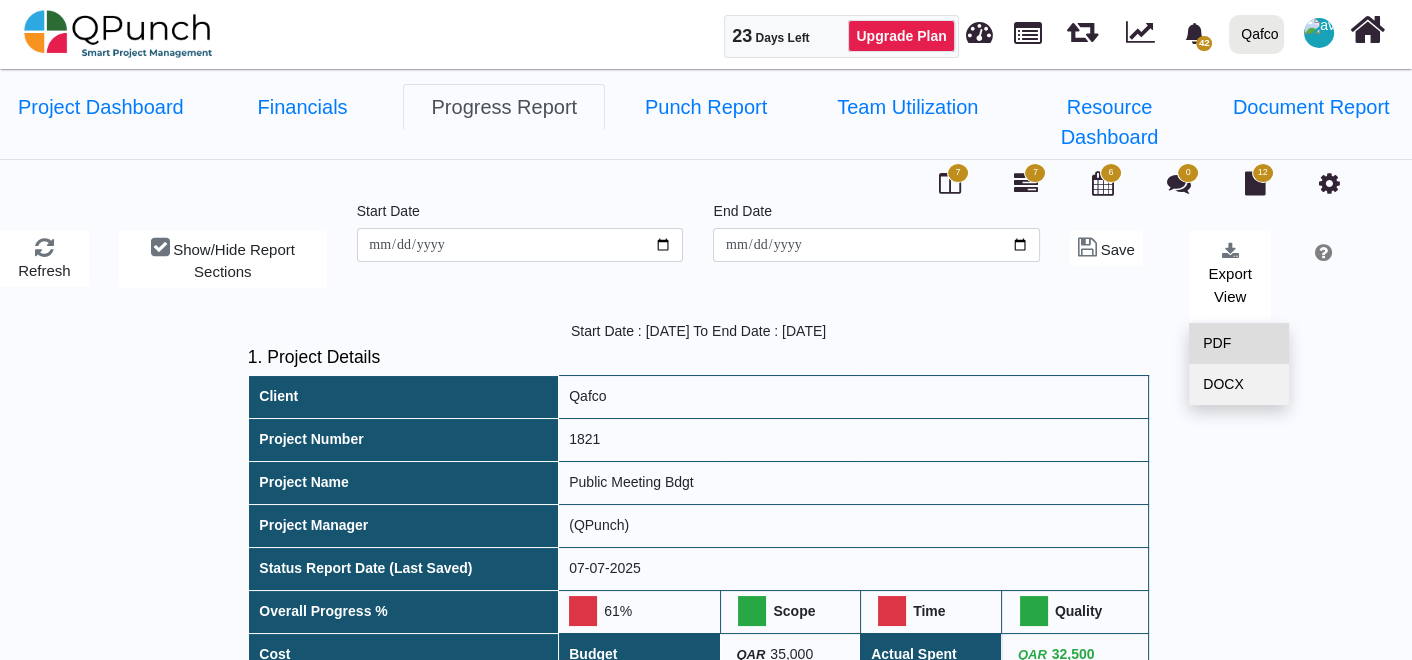 click on "PDF" at bounding box center (1239, 343) 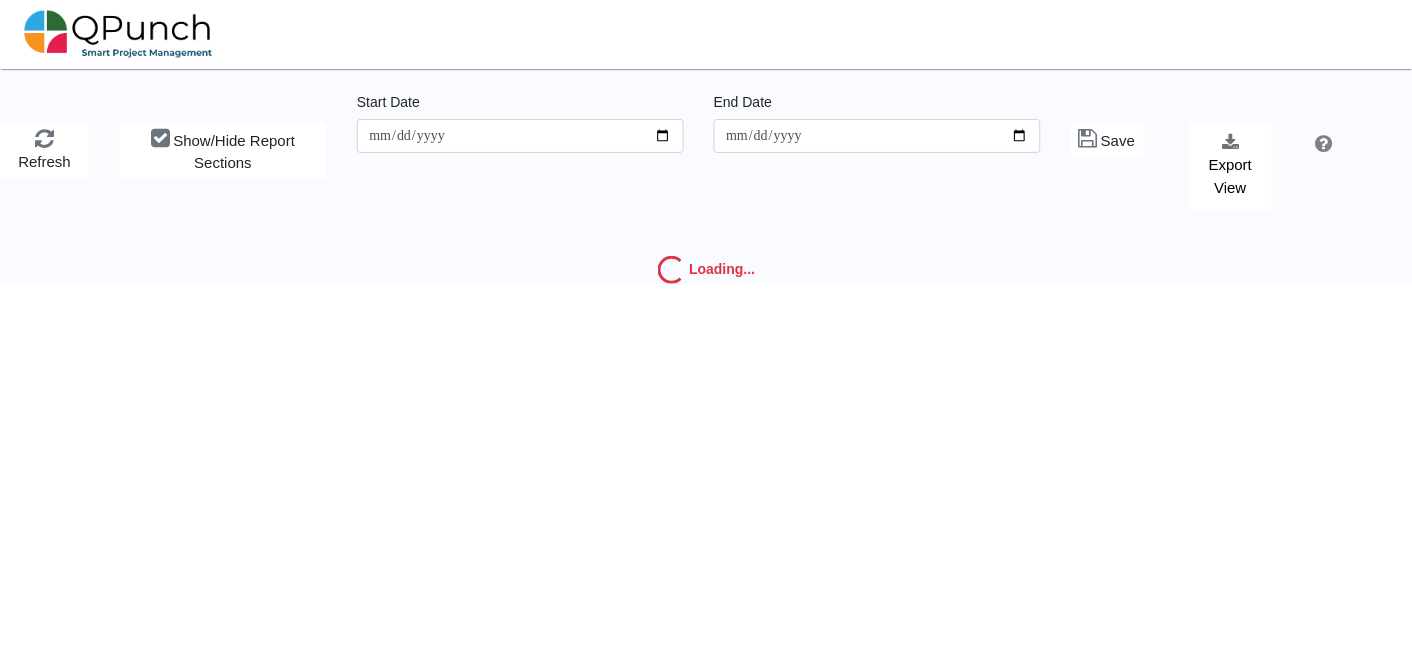 scroll, scrollTop: 0, scrollLeft: 0, axis: both 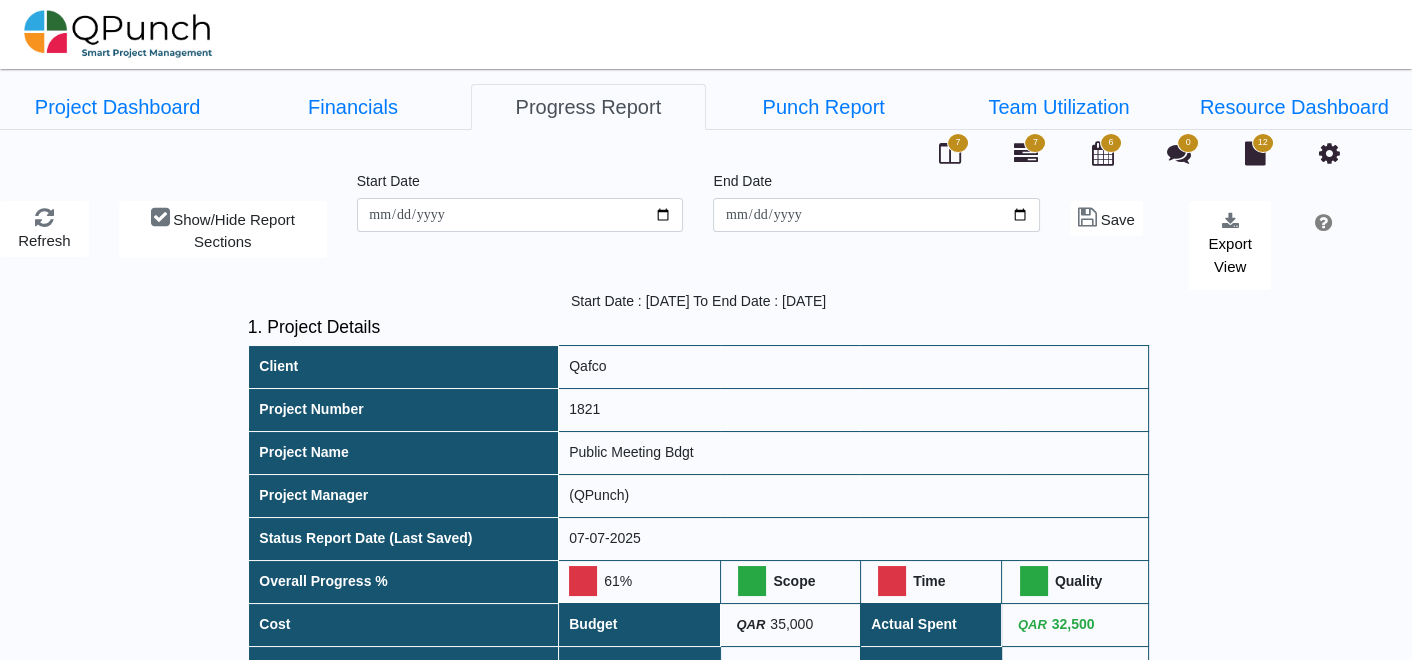 click at bounding box center [1352, 232] 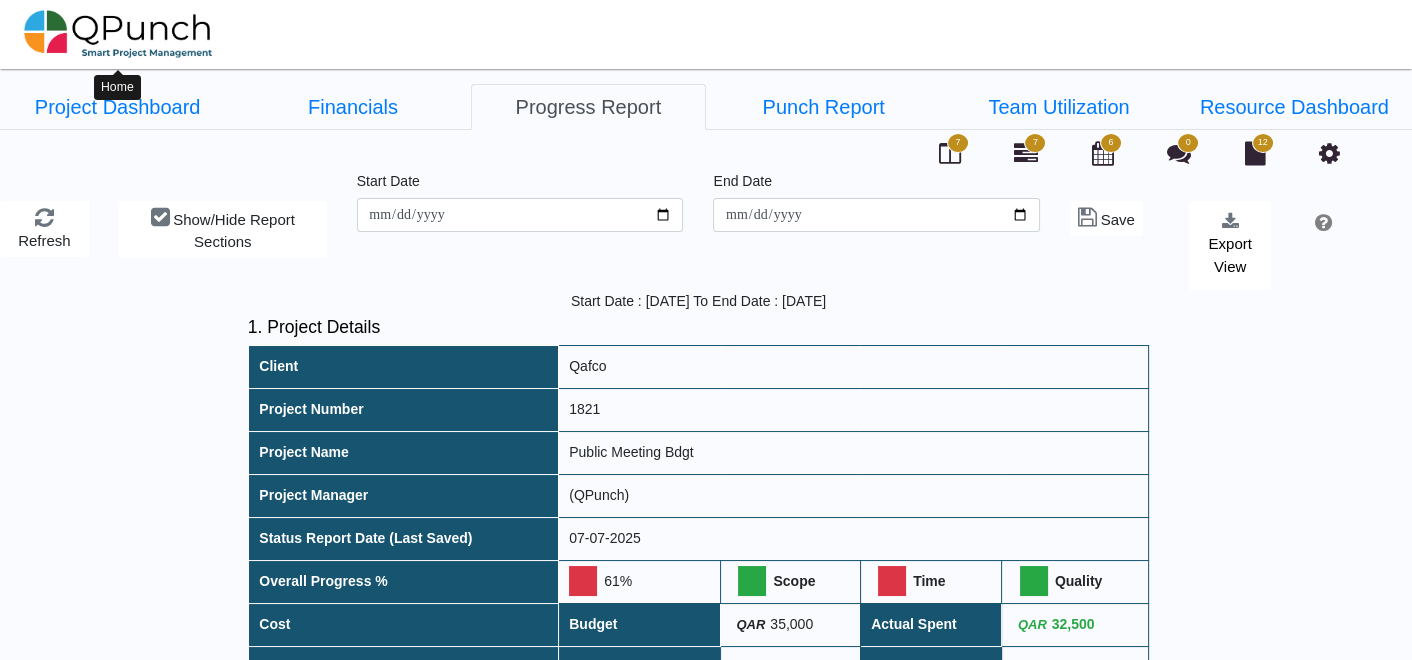 click at bounding box center (118, 34) 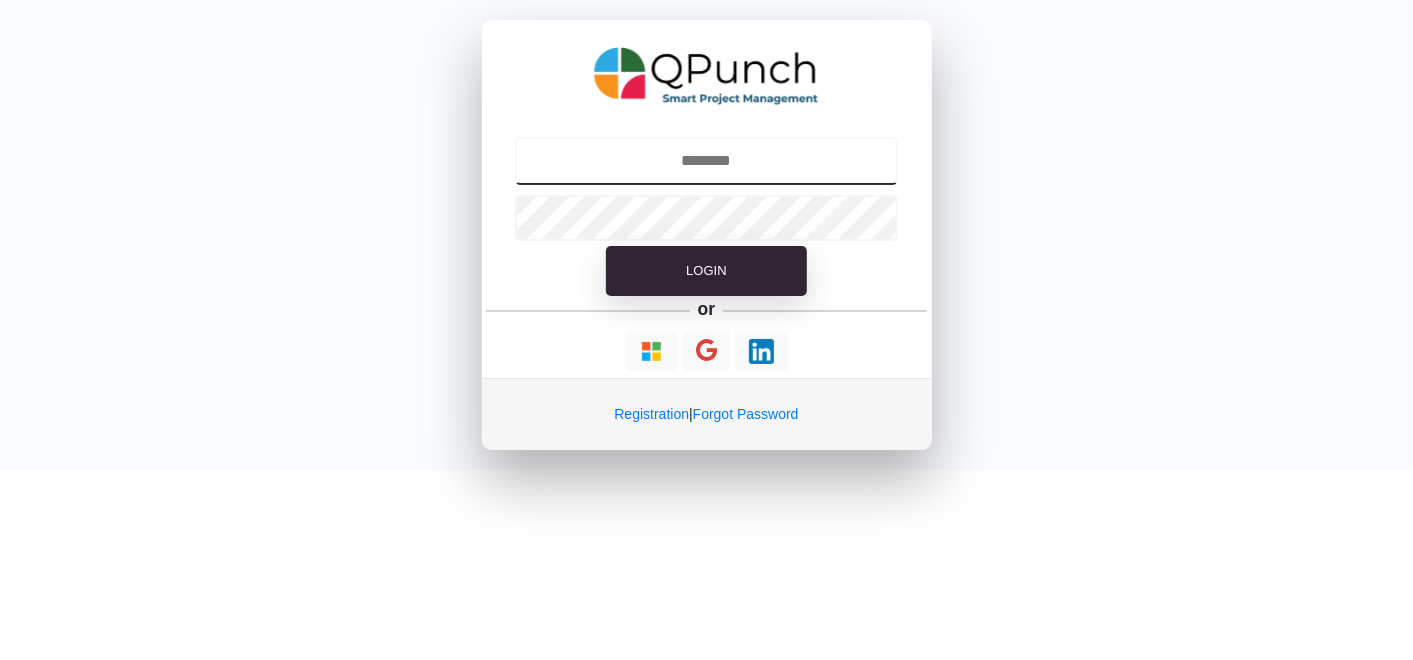 type on "**********" 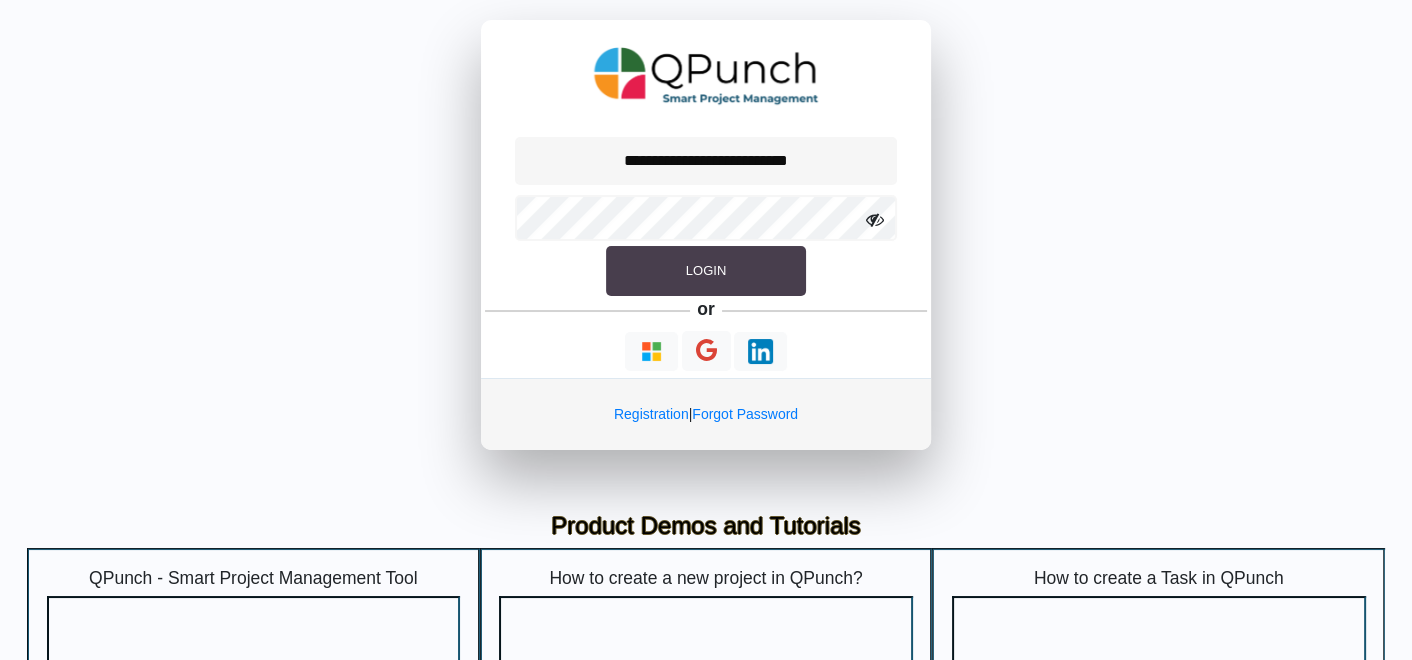 click on "Login" at bounding box center (706, 271) 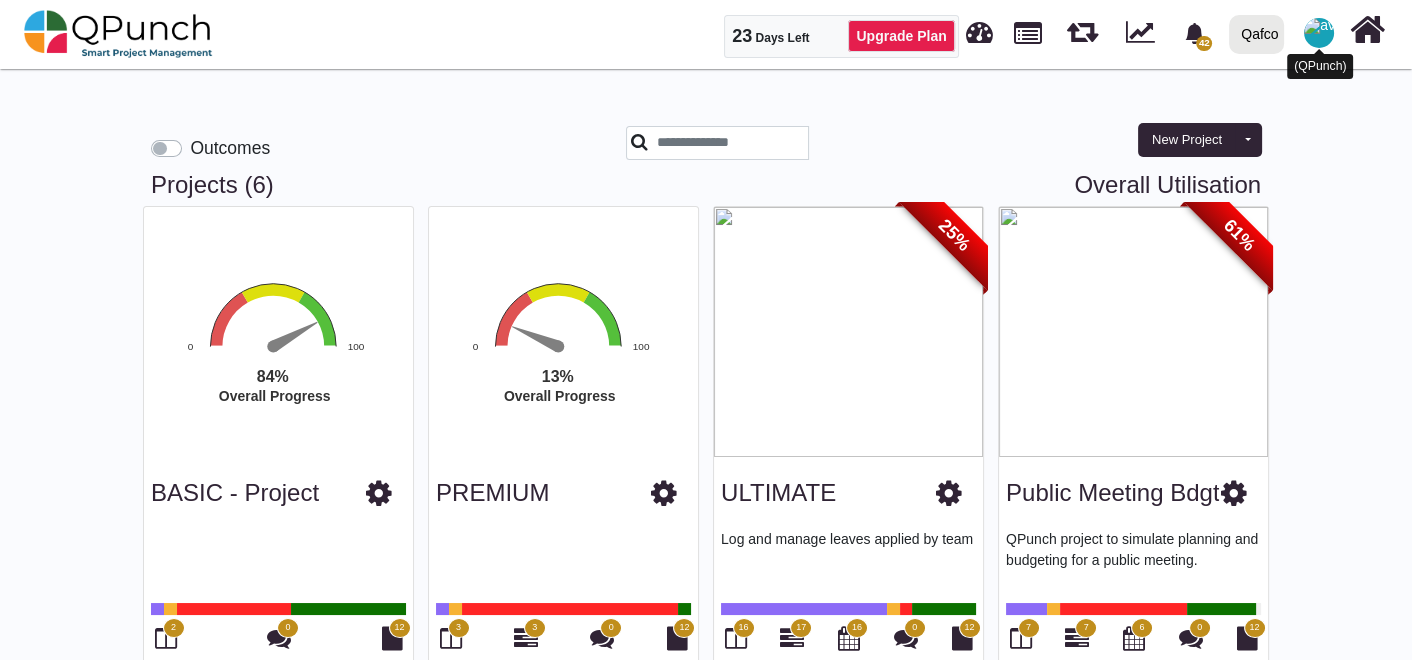 click at bounding box center [1319, 33] 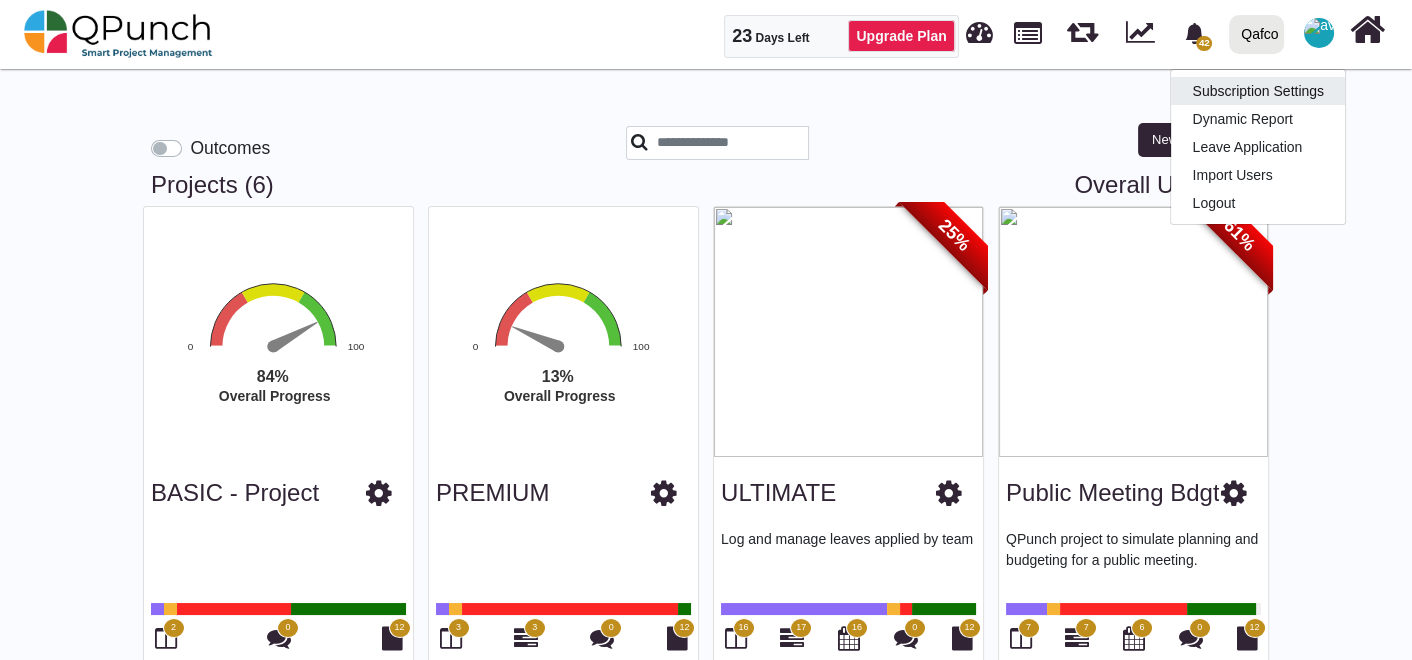 click on "Subscription Settings" at bounding box center (1258, 91) 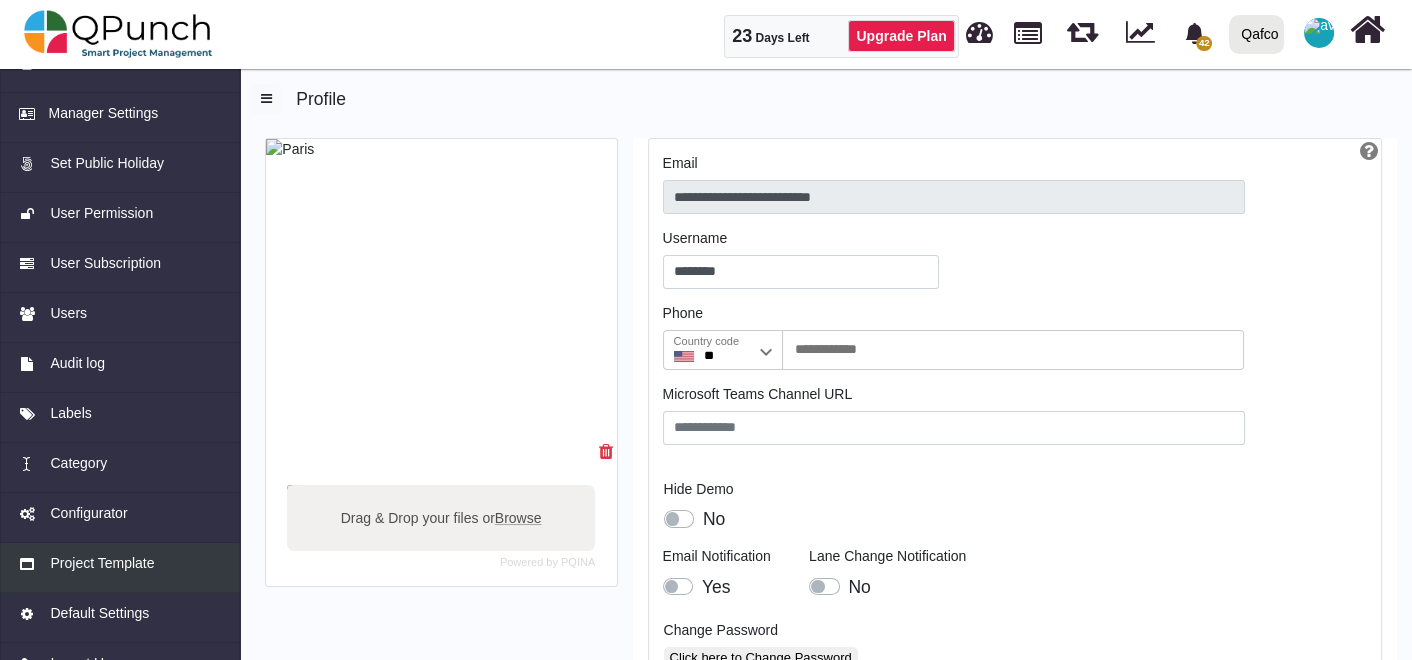 scroll, scrollTop: 98, scrollLeft: 0, axis: vertical 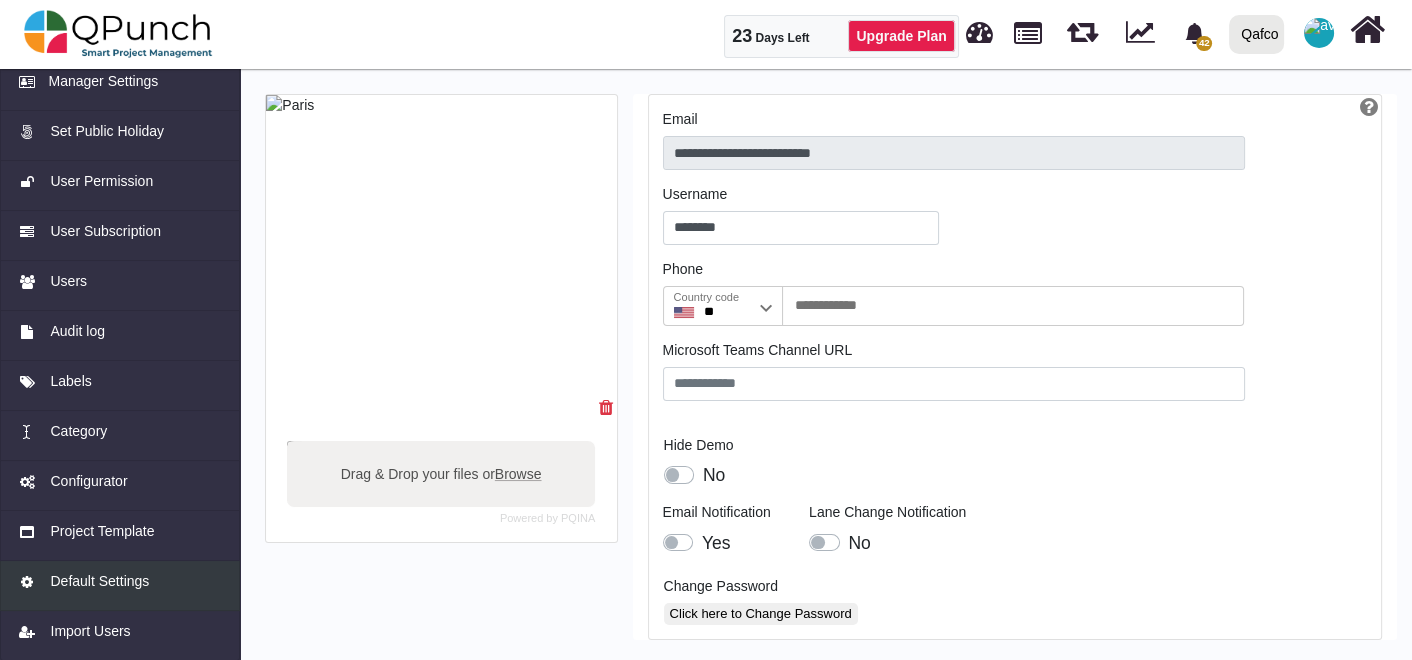 click on "Default Settings" at bounding box center (120, 586) 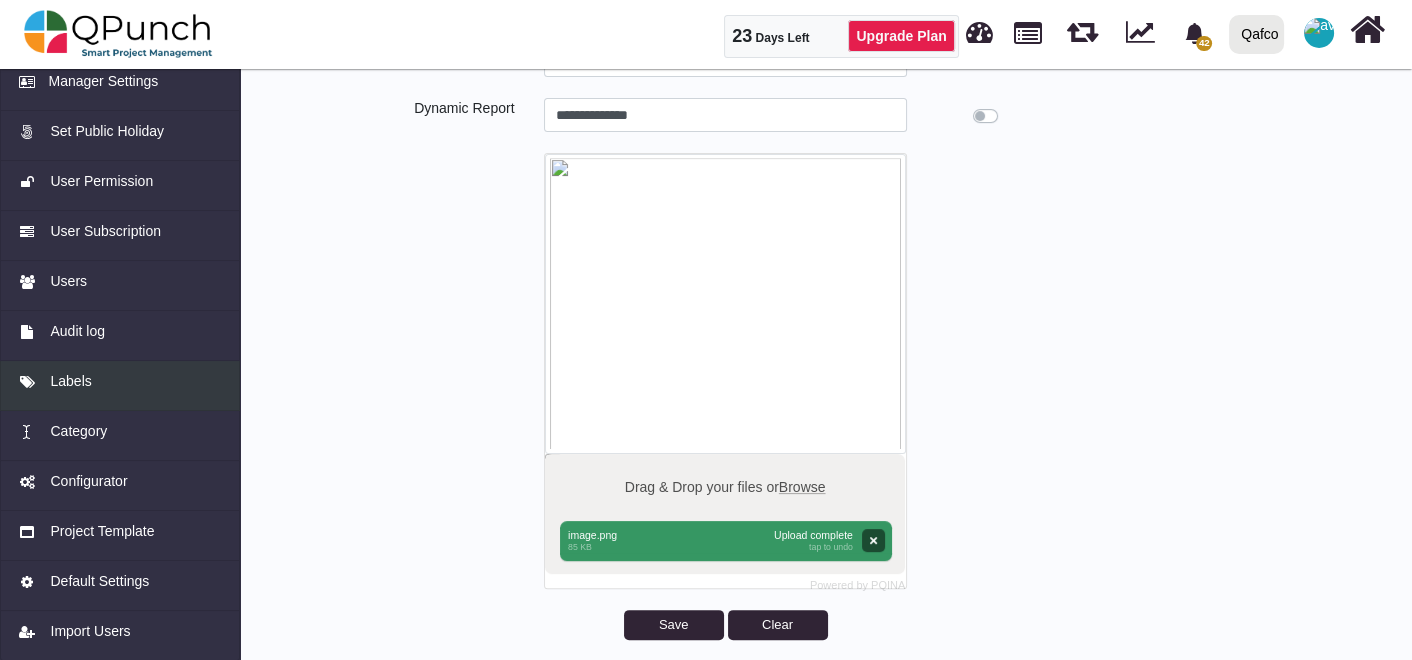 scroll, scrollTop: 680, scrollLeft: 0, axis: vertical 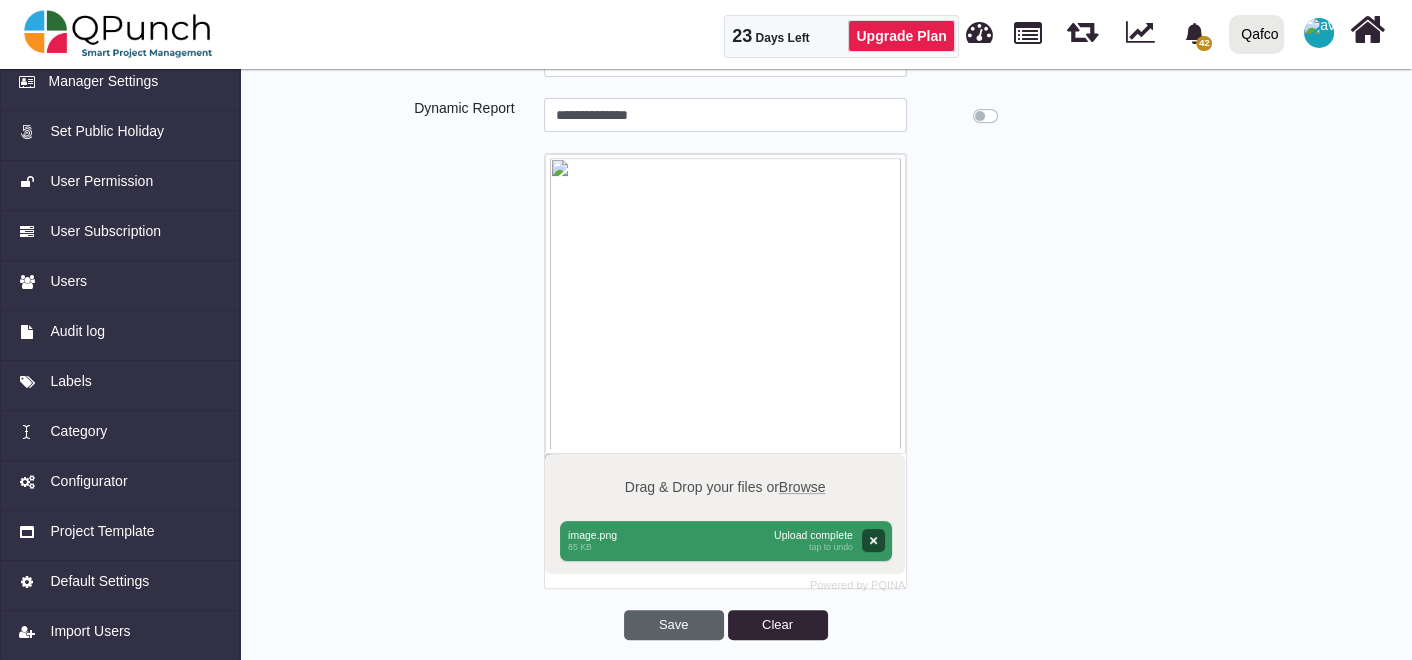 click on "Save" at bounding box center [674, 625] 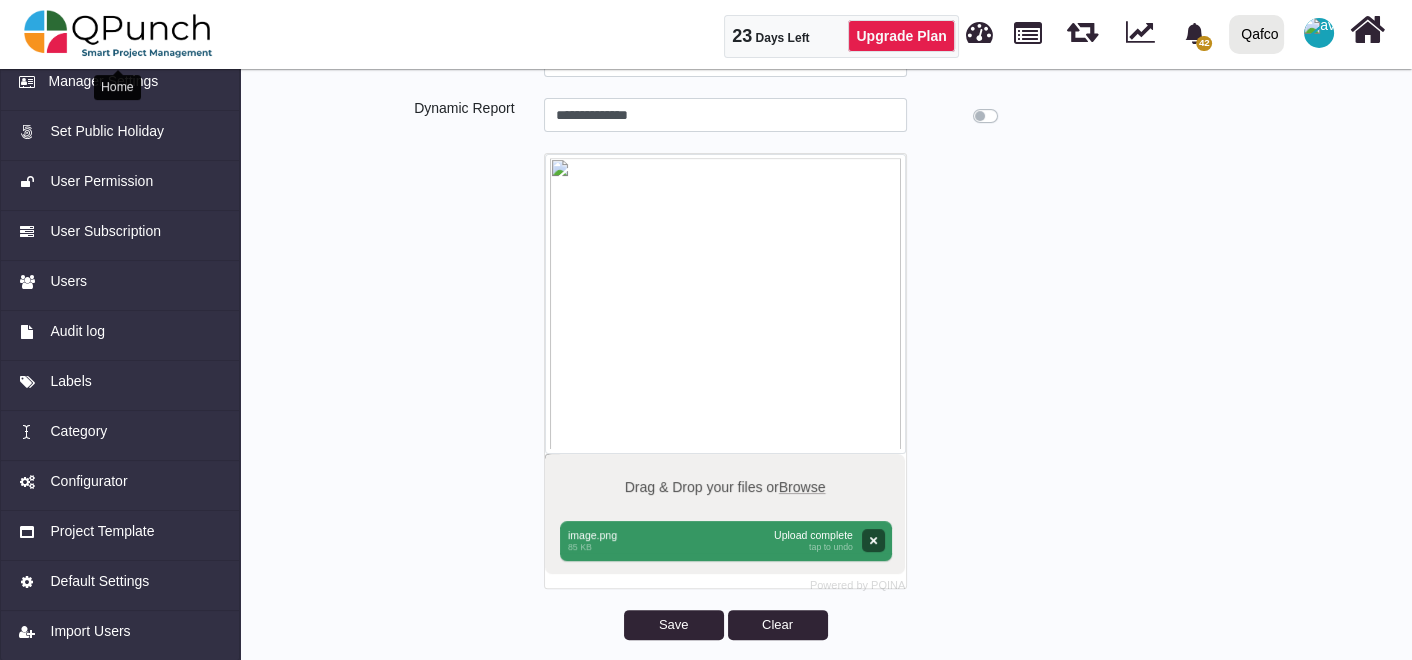 click at bounding box center [118, 34] 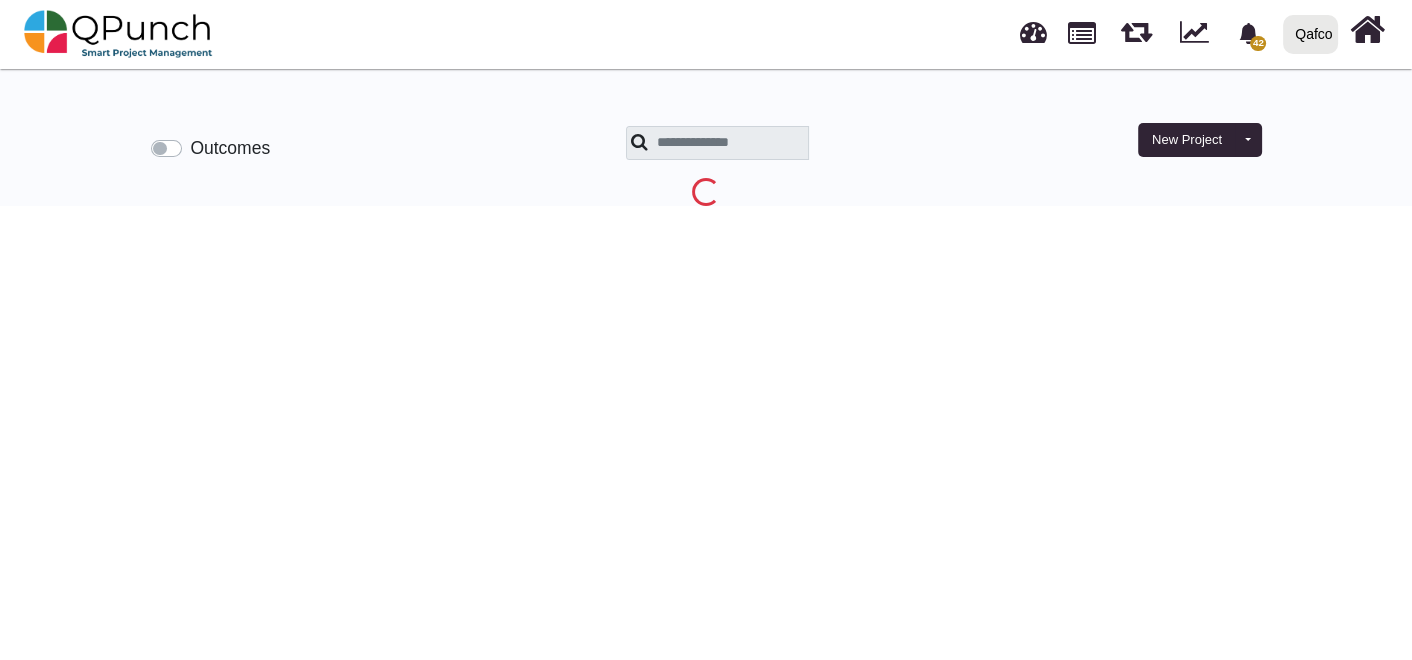 scroll, scrollTop: 0, scrollLeft: 0, axis: both 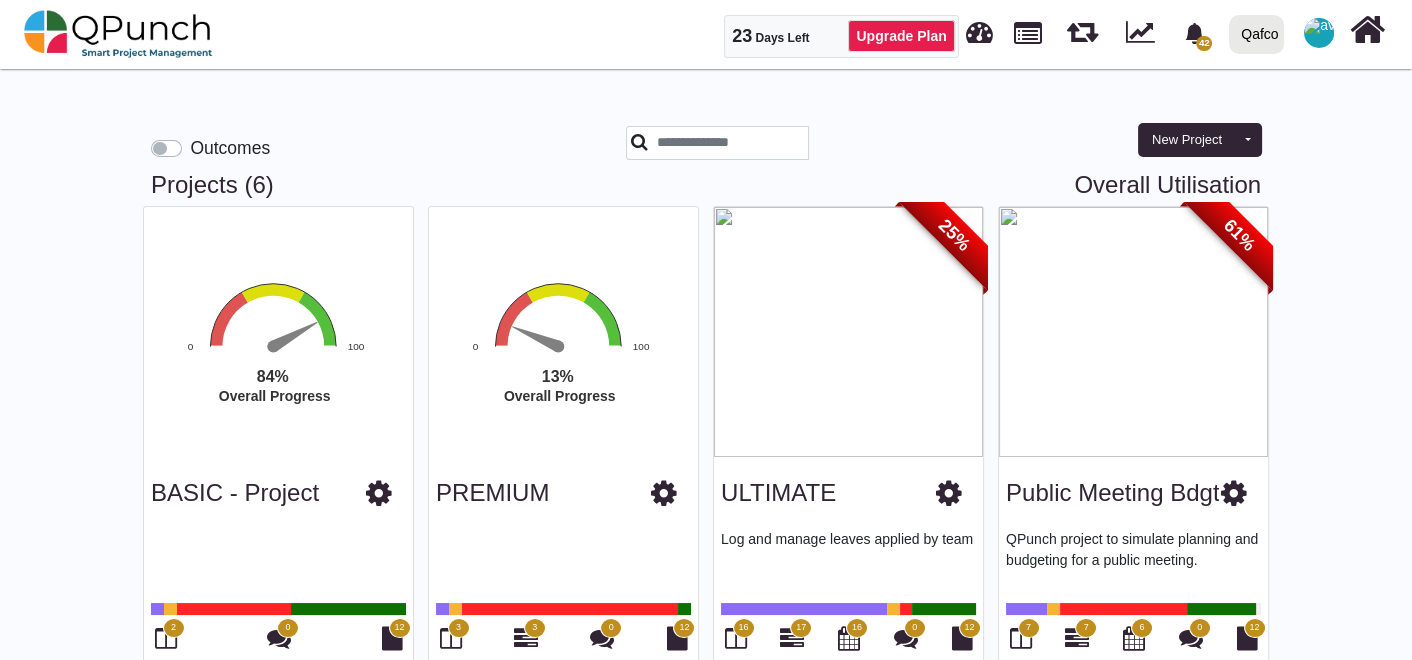 click at bounding box center [1319, 33] 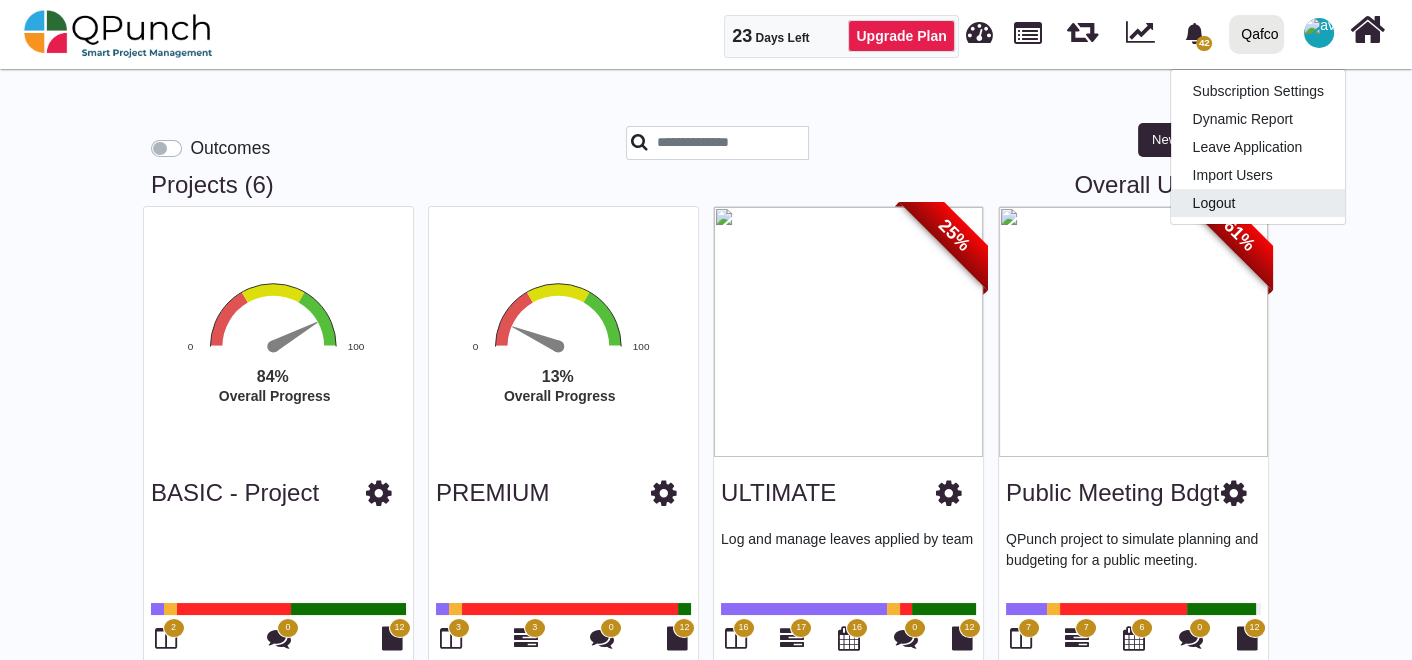 click on "Logout" at bounding box center (1258, 91) 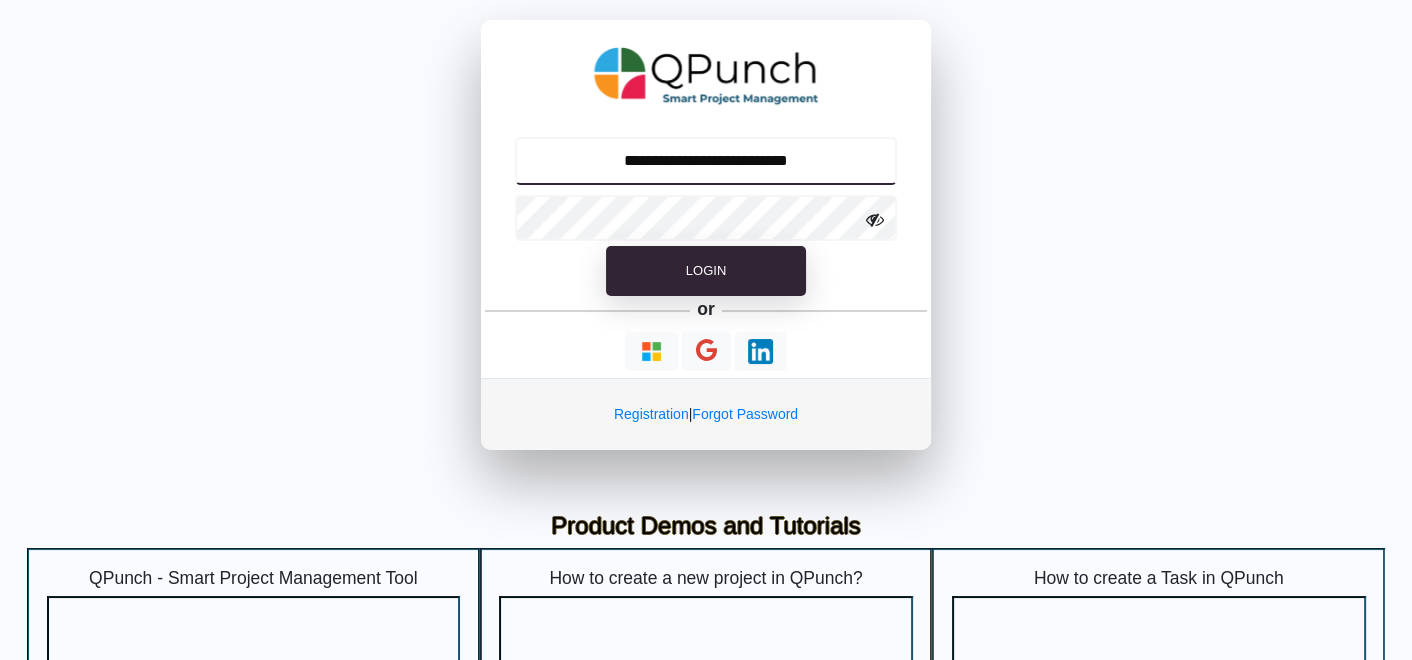 click on "**********" at bounding box center (706, 161) 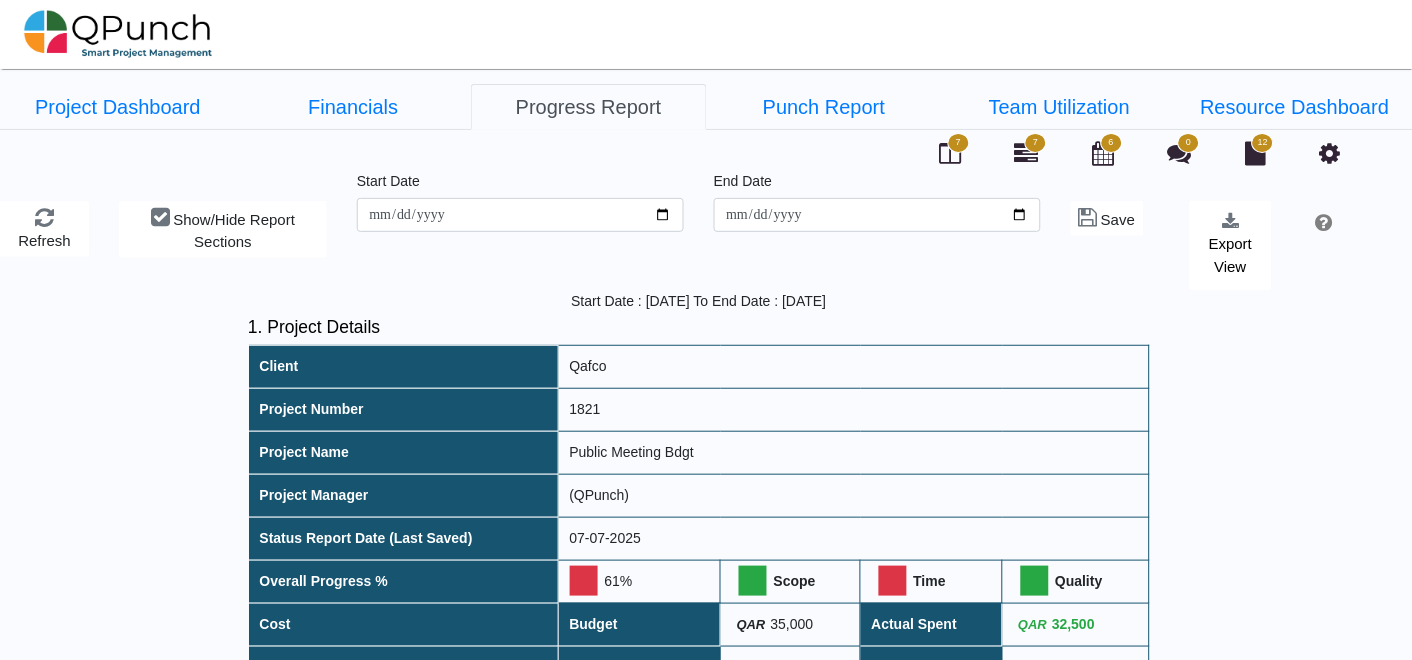 scroll, scrollTop: 0, scrollLeft: 0, axis: both 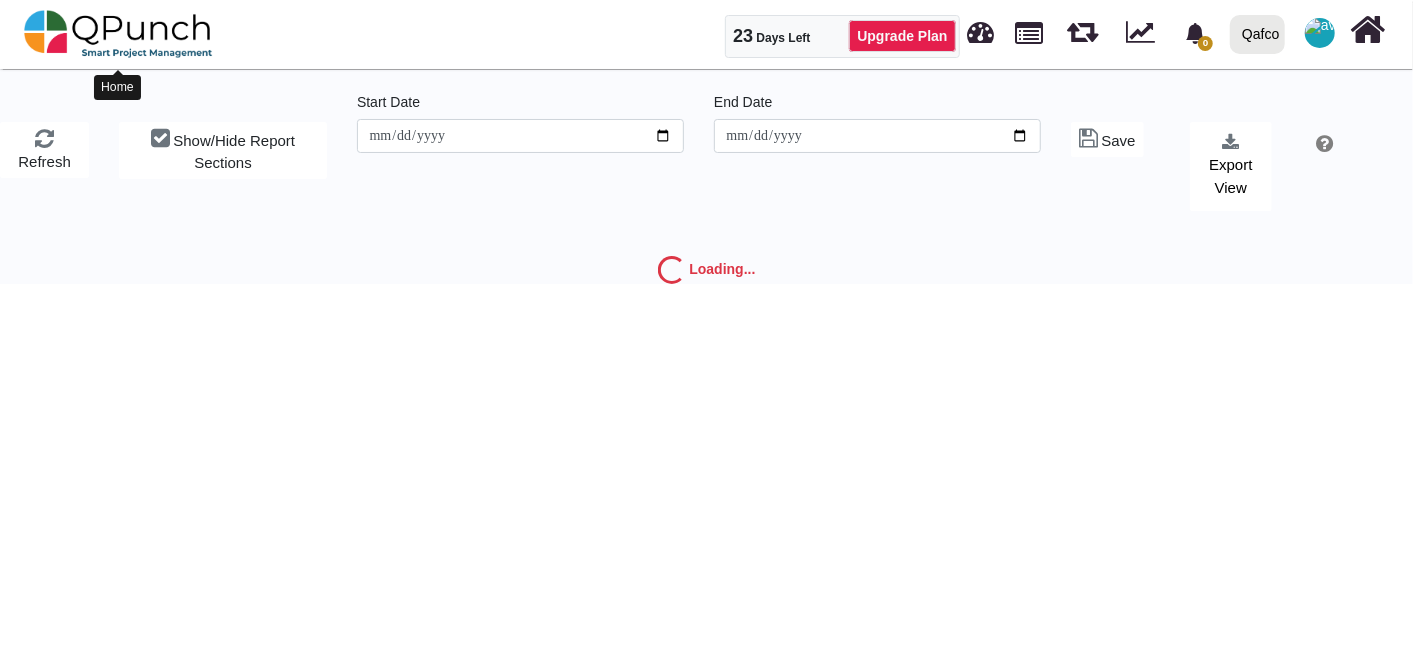 click at bounding box center [118, 34] 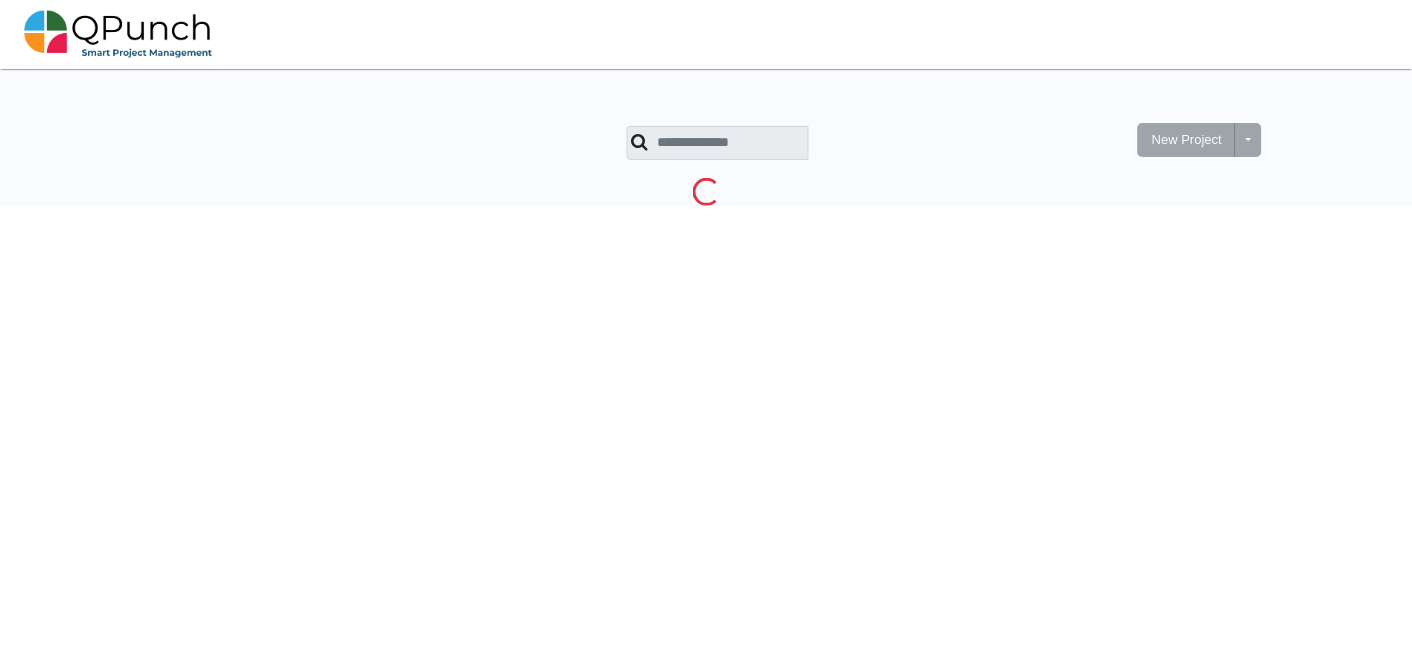 scroll, scrollTop: 0, scrollLeft: 0, axis: both 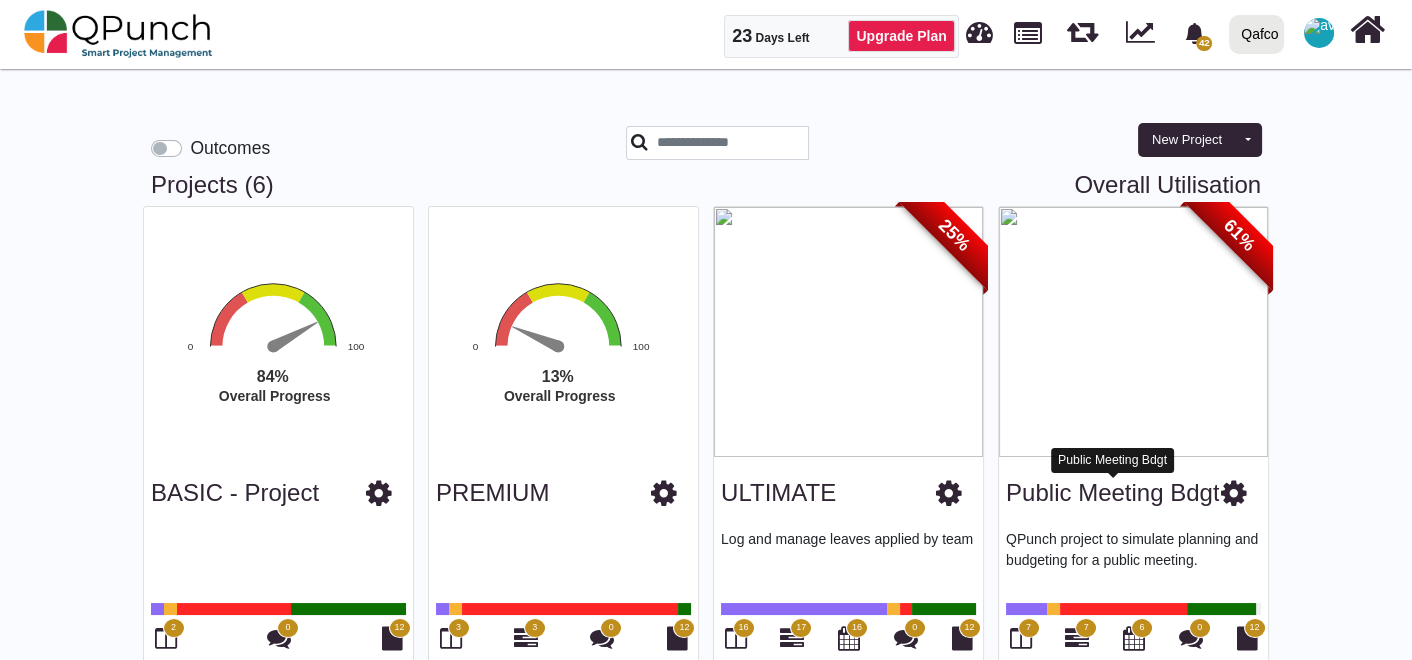 click on "Public Meeting Bdgt" at bounding box center [1112, 492] 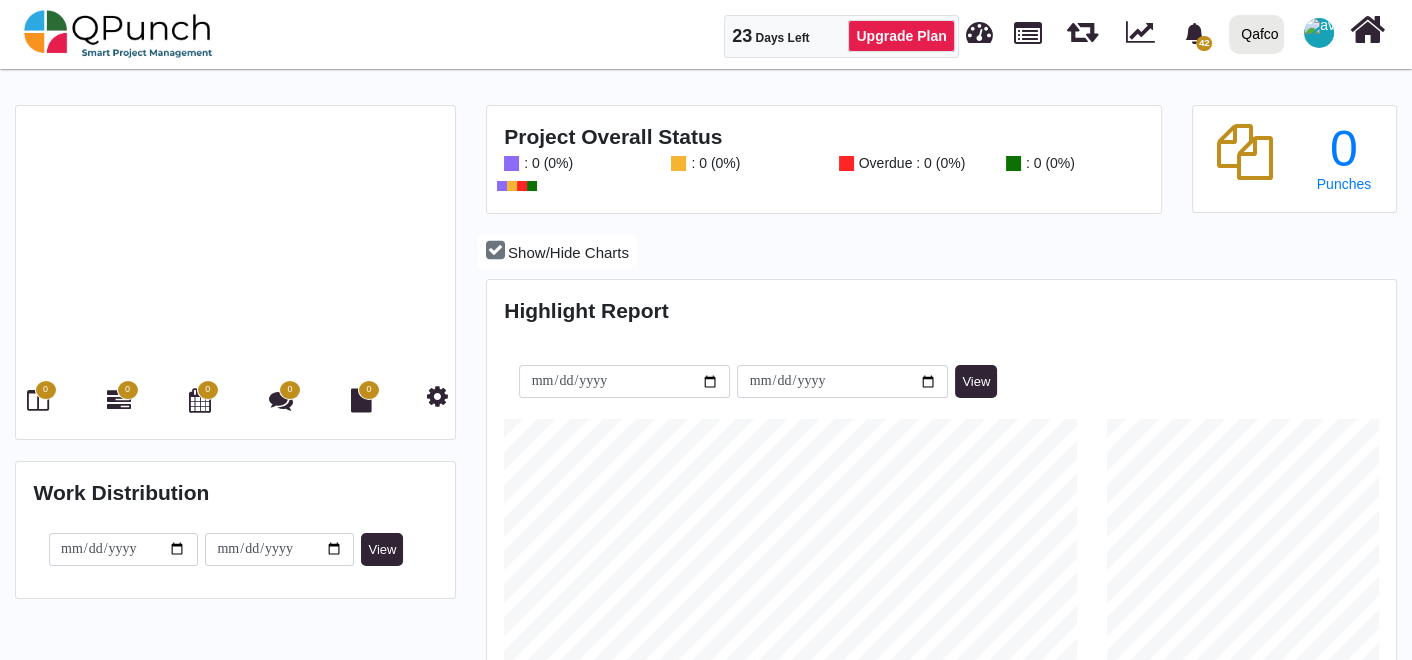 scroll, scrollTop: 999714, scrollLeft: 999397, axis: both 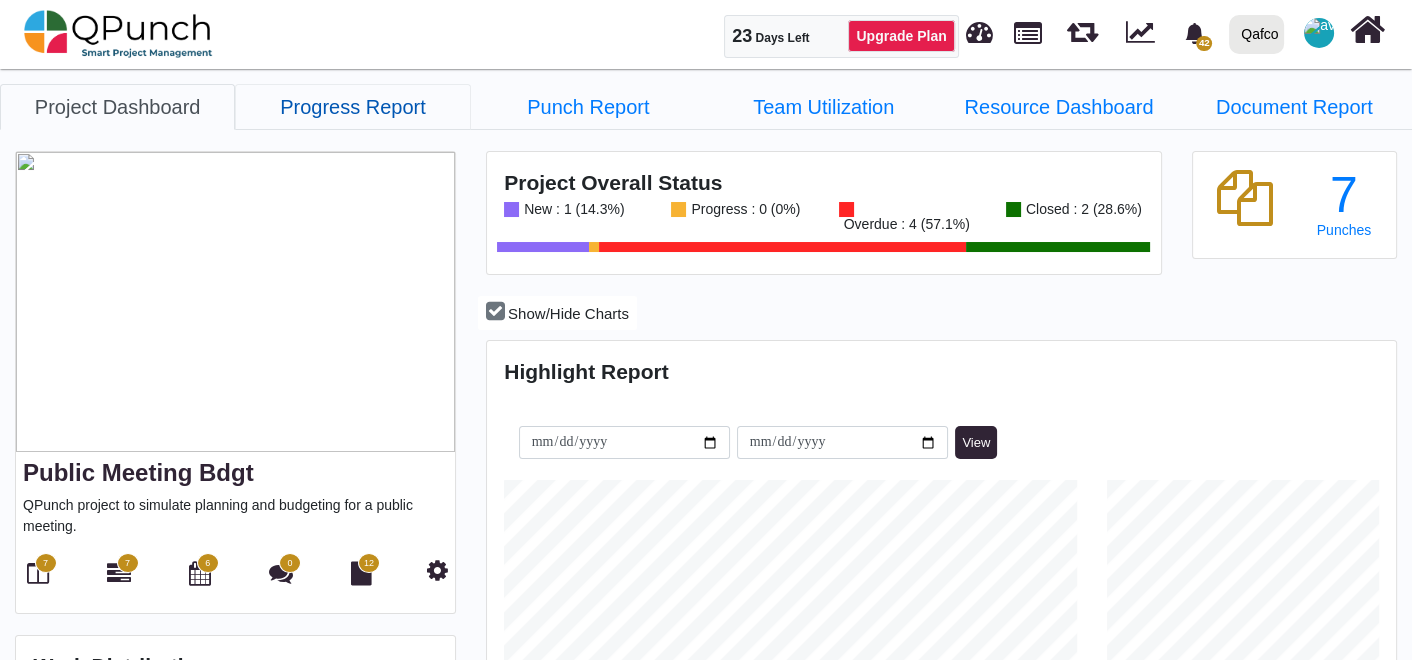 click on "Progress Report" at bounding box center (117, 107) 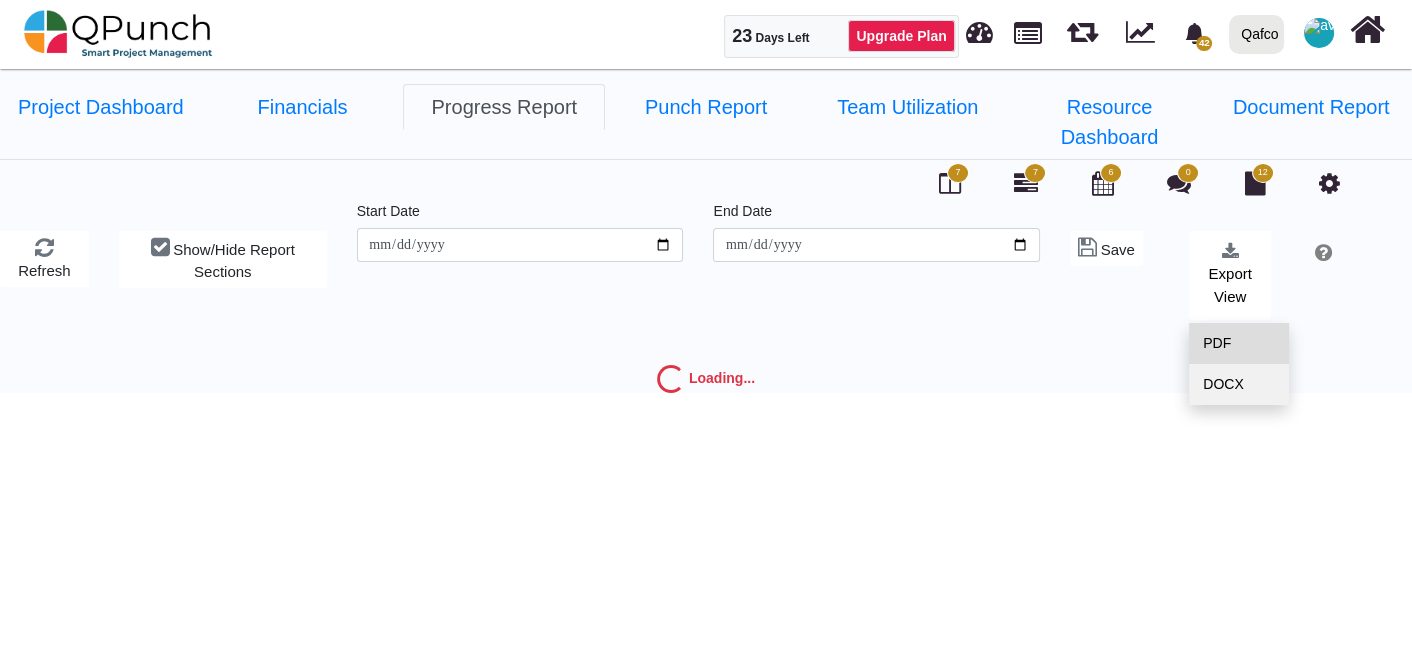 click on "PDF" at bounding box center (1239, 343) 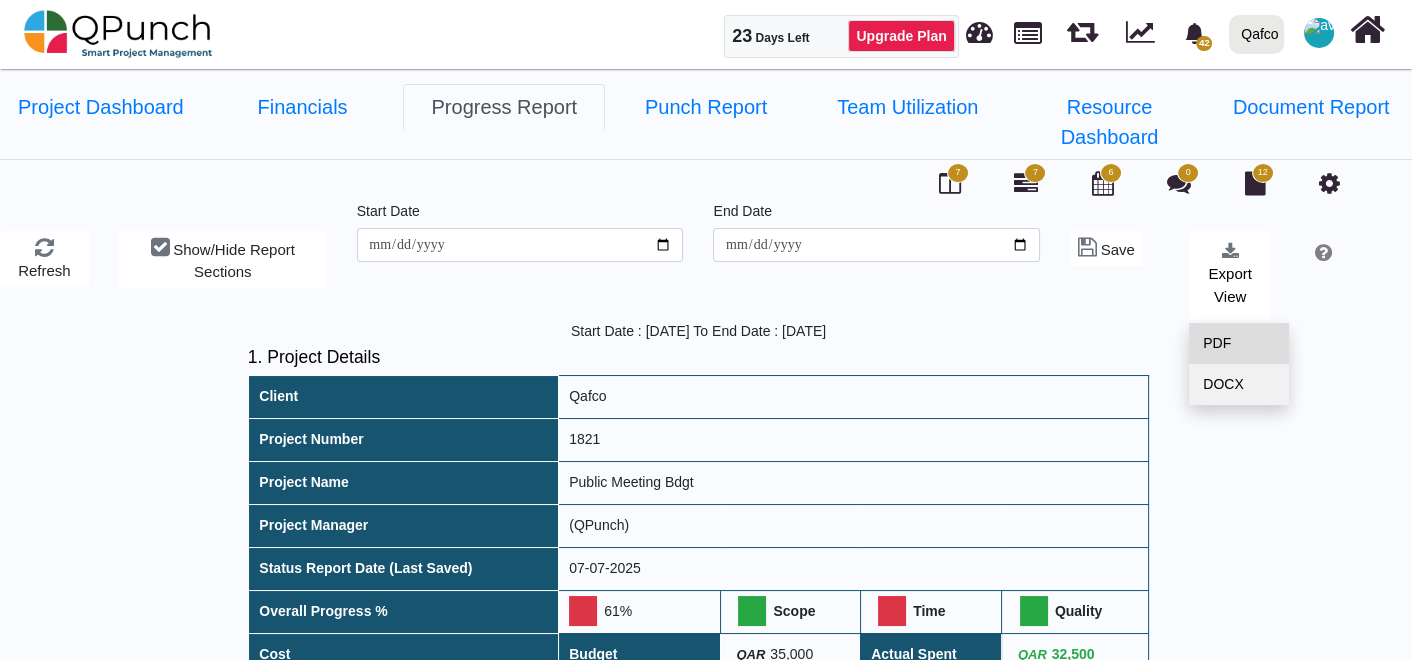 click on "PDF" at bounding box center (1239, 343) 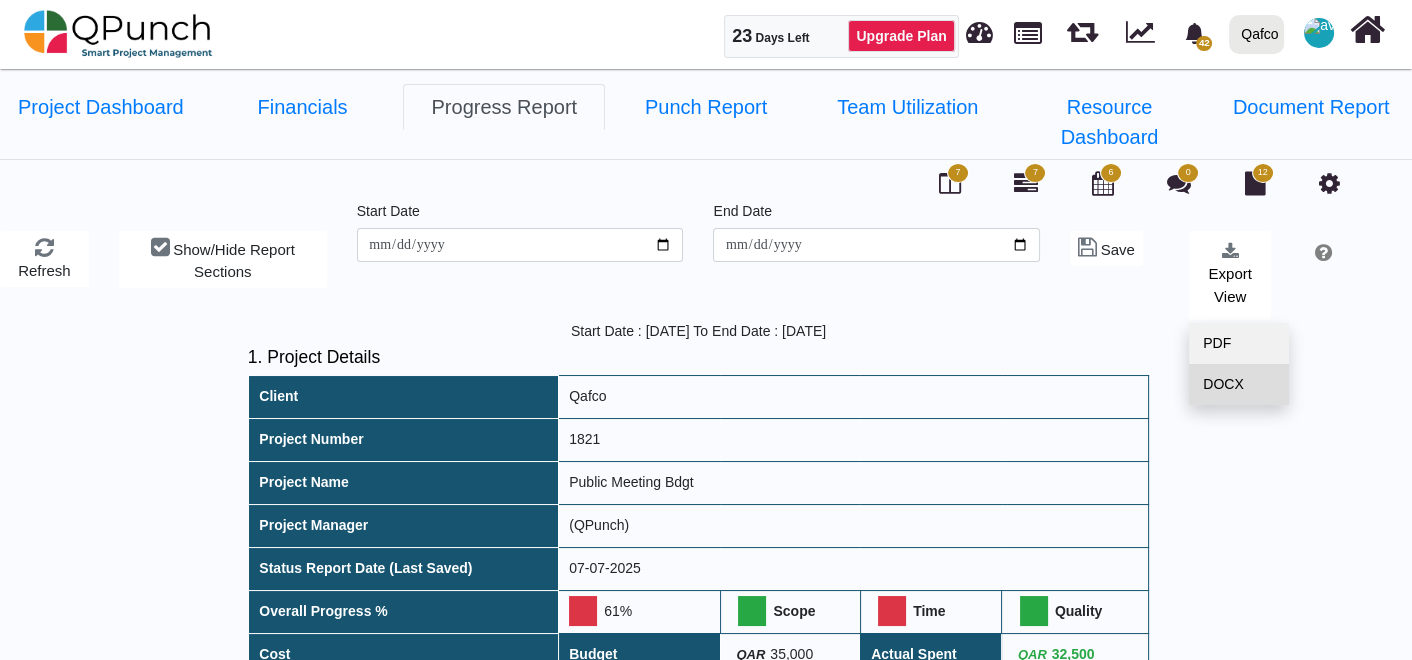 click on "DOCX" at bounding box center (1239, 384) 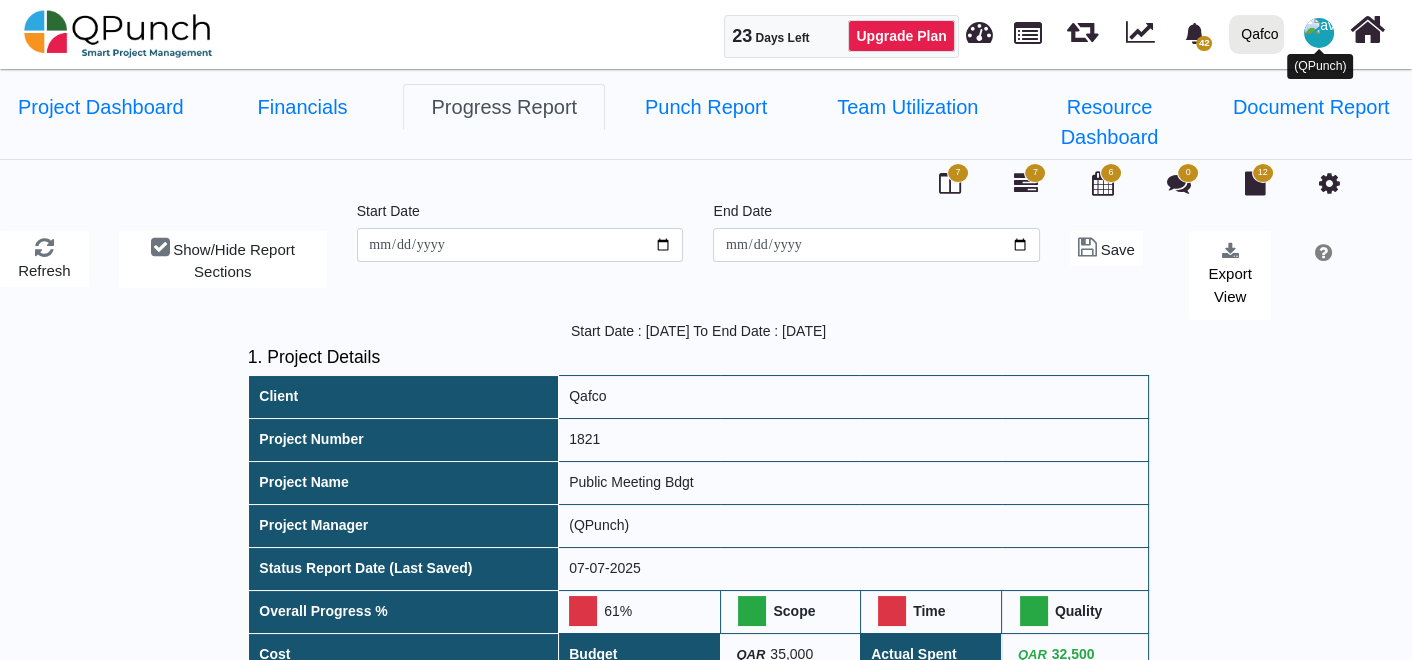 click at bounding box center (1319, 33) 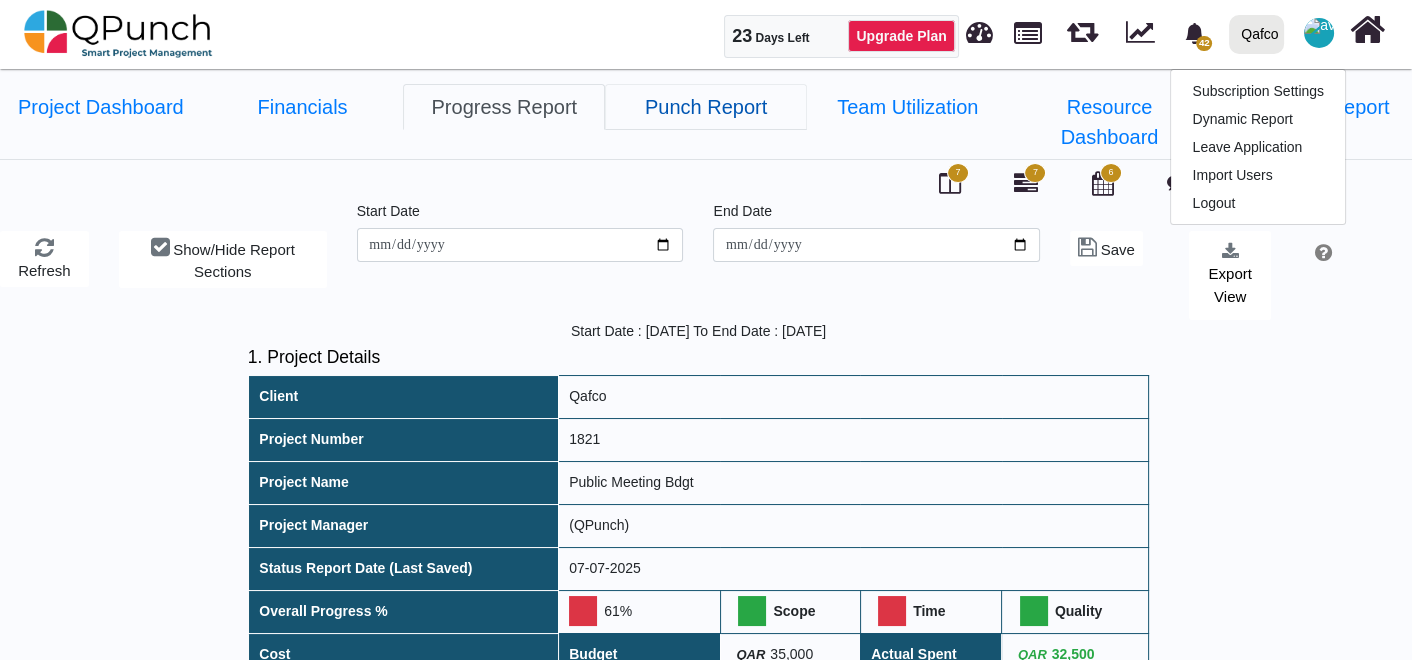 click on "Punch Report" at bounding box center [101, 107] 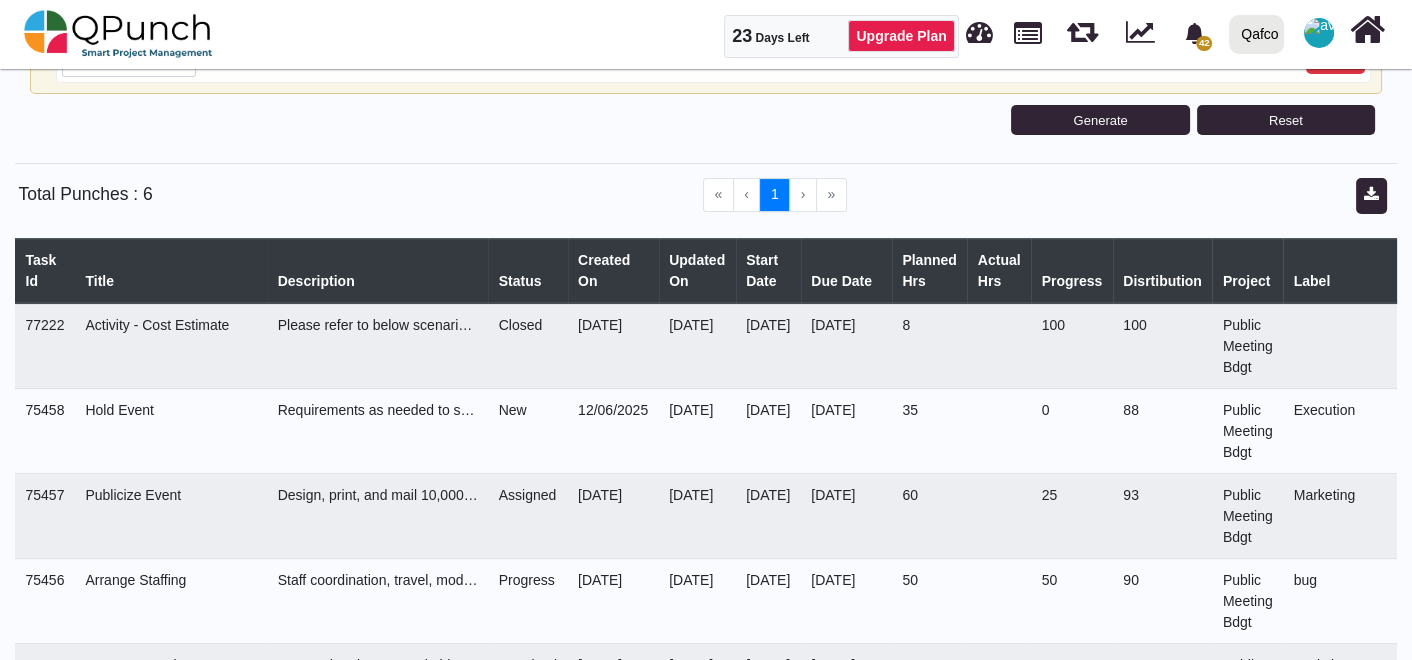 scroll, scrollTop: 463, scrollLeft: 0, axis: vertical 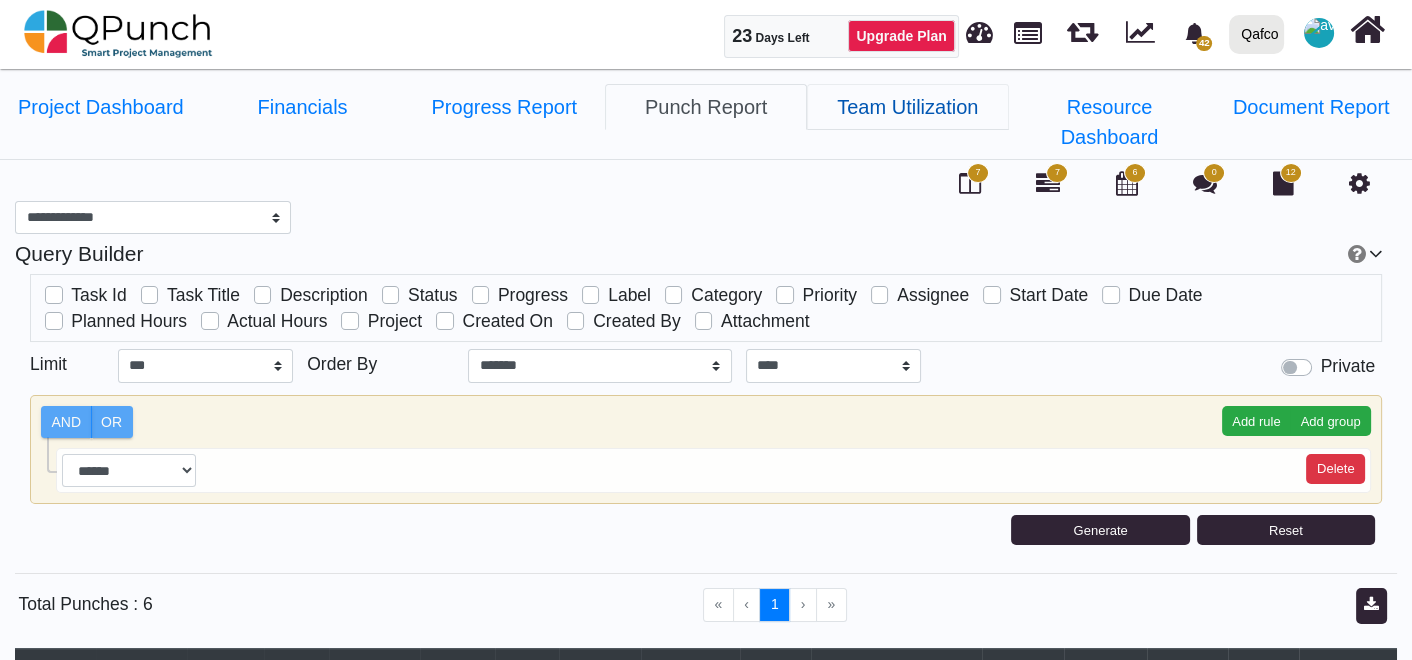 click on "Team Utilization" at bounding box center (101, 107) 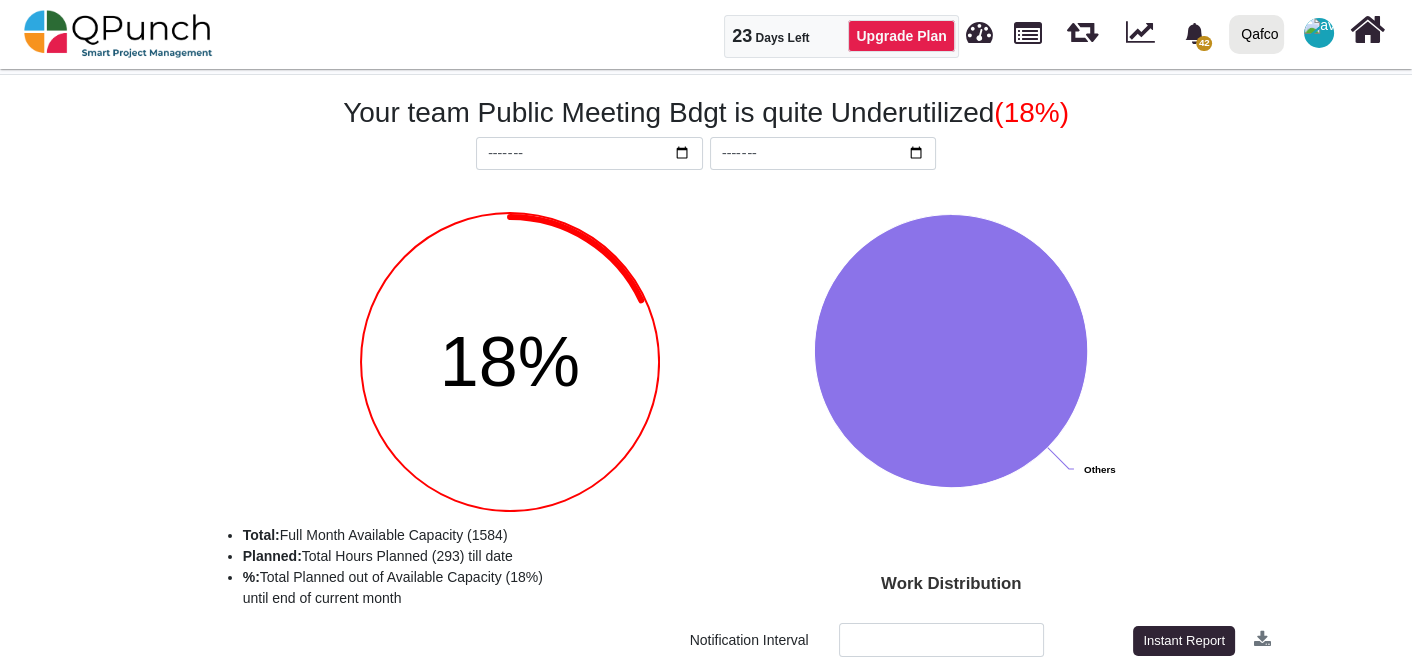 scroll, scrollTop: 0, scrollLeft: 0, axis: both 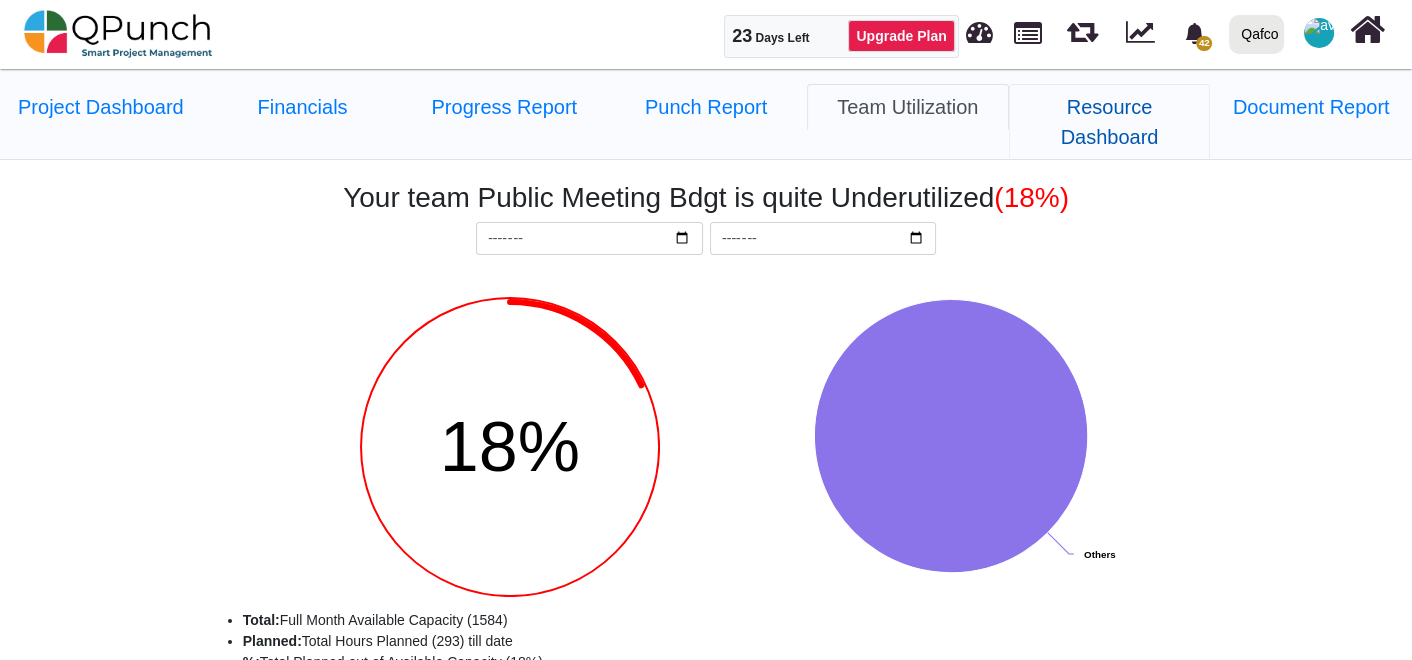 click on "Resource Dashboard" at bounding box center (101, 107) 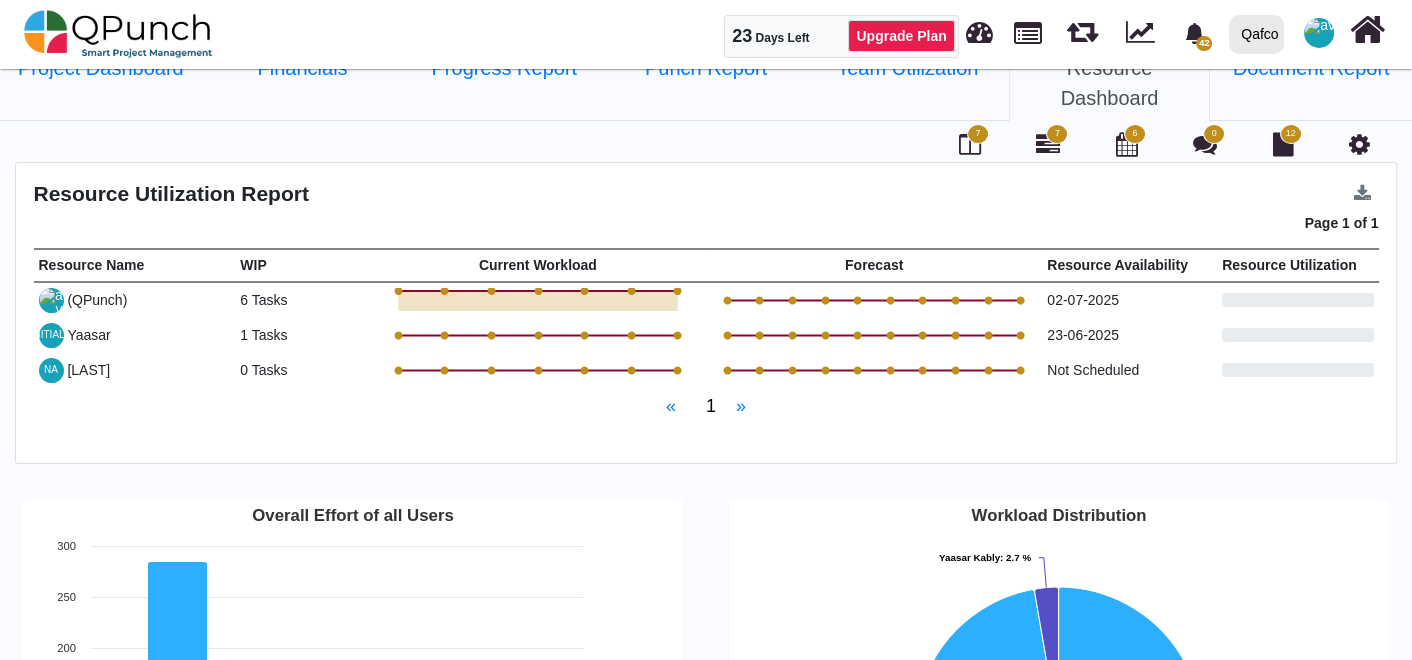 scroll, scrollTop: 0, scrollLeft: 0, axis: both 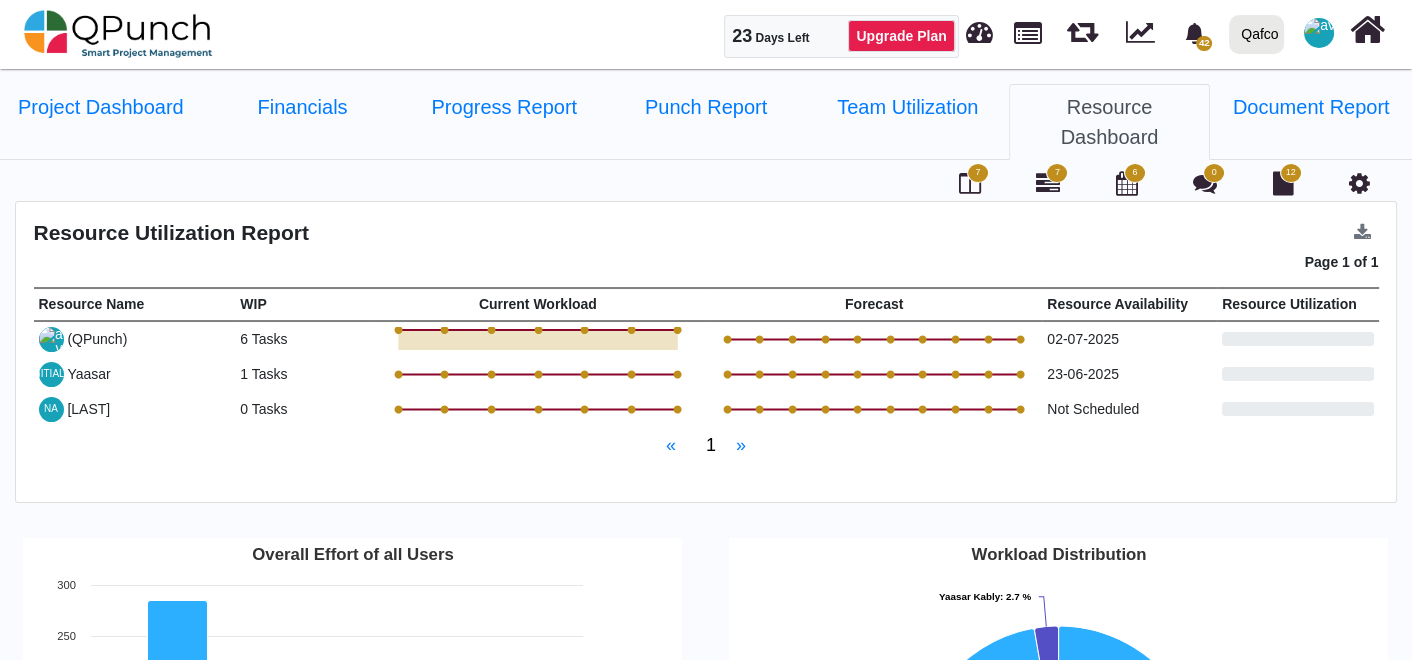 click on "12" at bounding box center [978, 173] 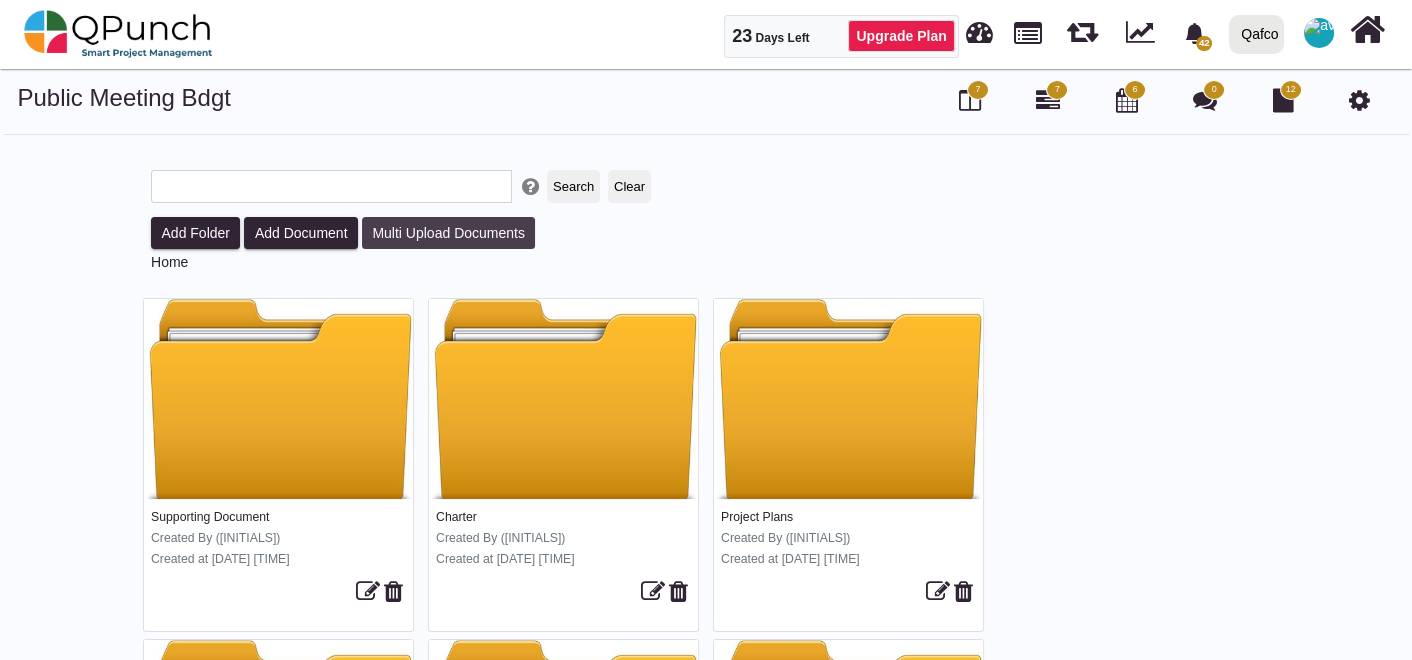 click on "Multi Upload Documents" at bounding box center (449, 233) 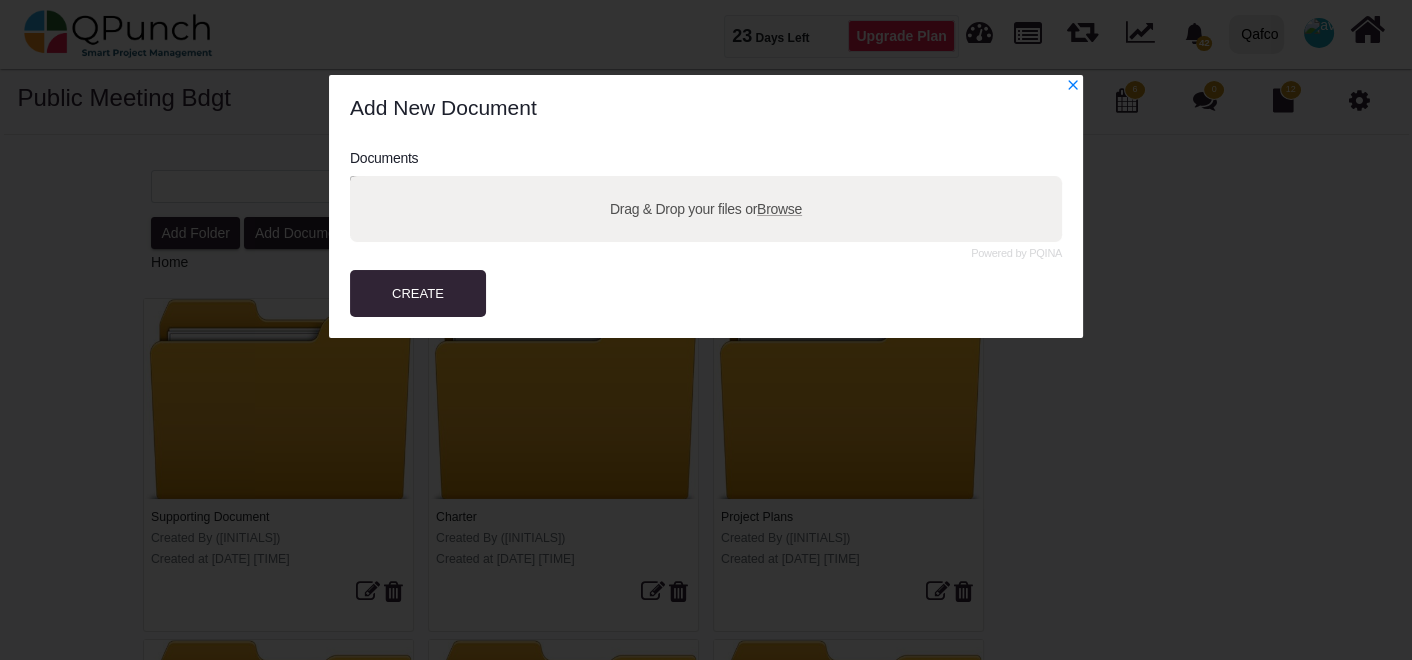 click on "Drag & Drop your files or  Browse" at bounding box center [706, 209] 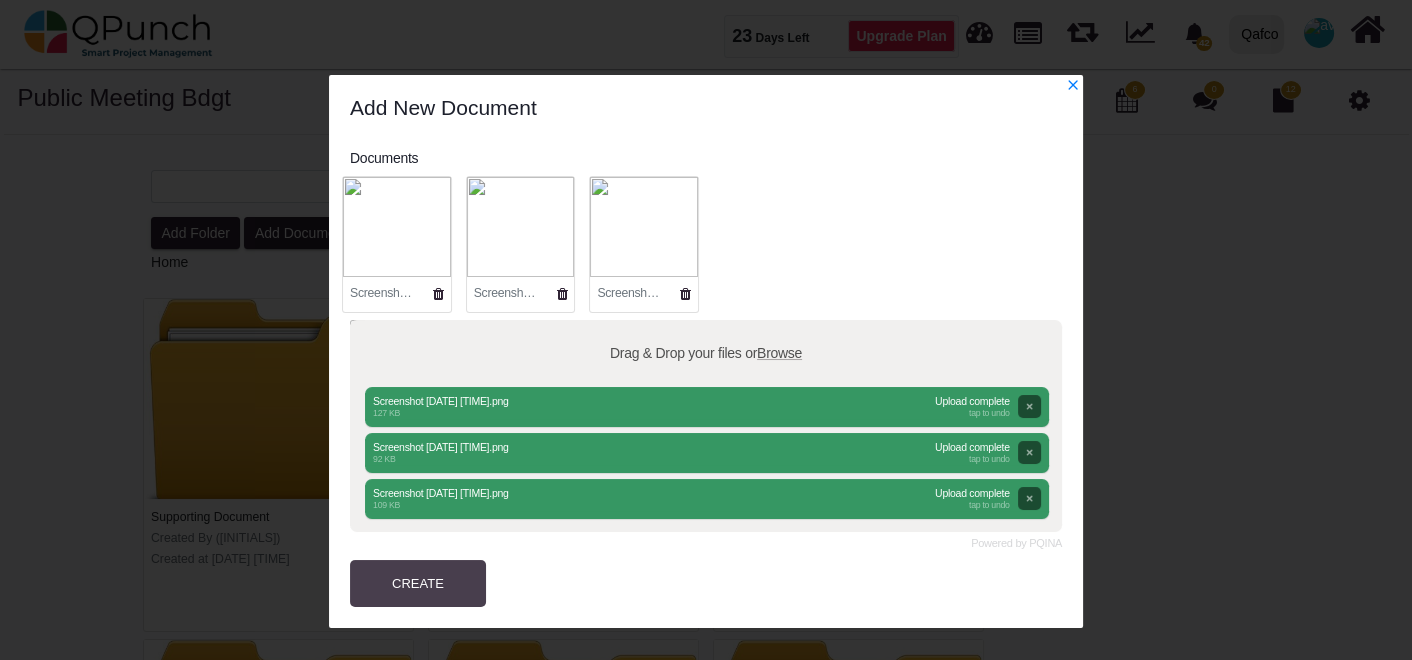 click on "CREATE" at bounding box center [418, 584] 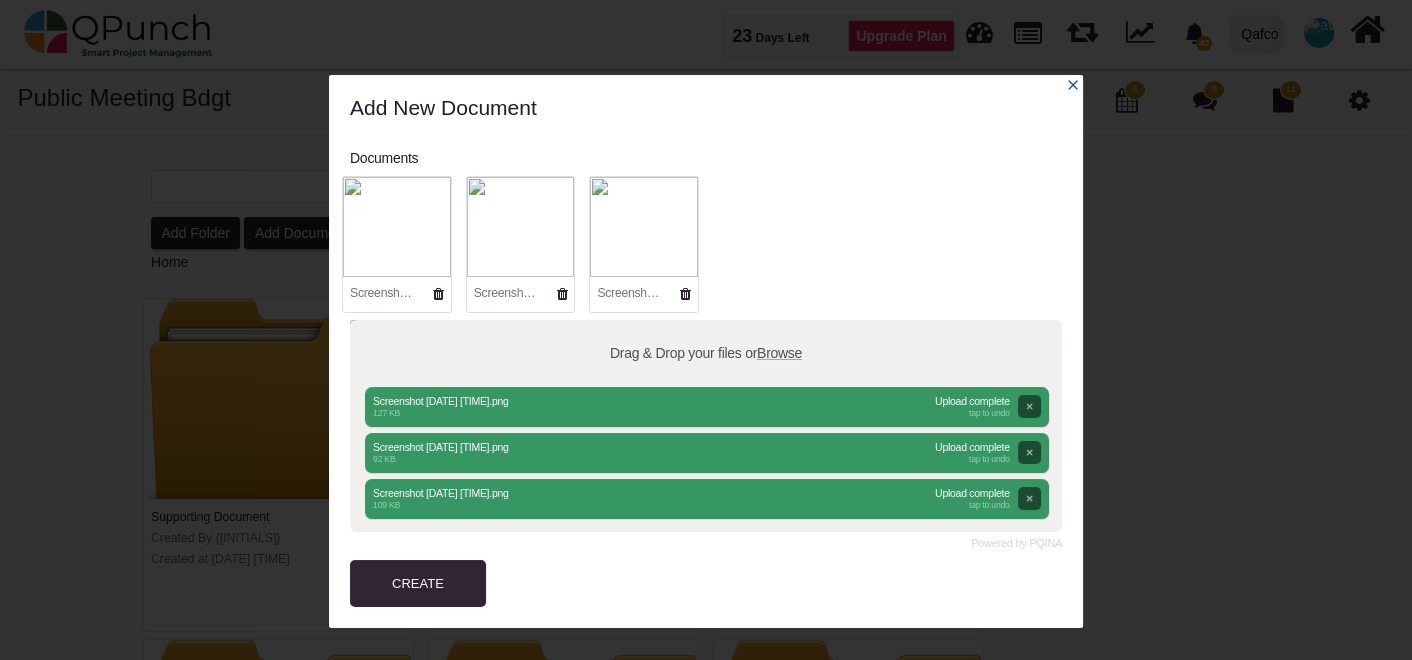 click at bounding box center (1073, 85) 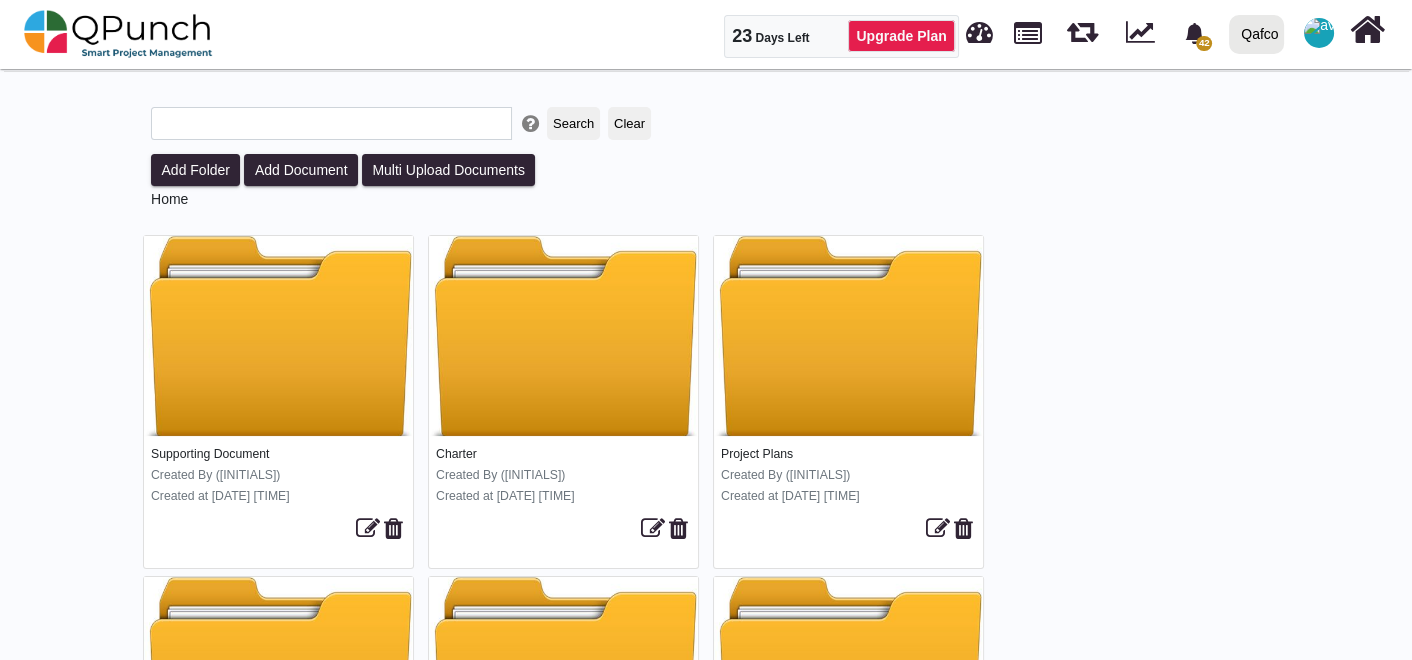 scroll, scrollTop: 0, scrollLeft: 0, axis: both 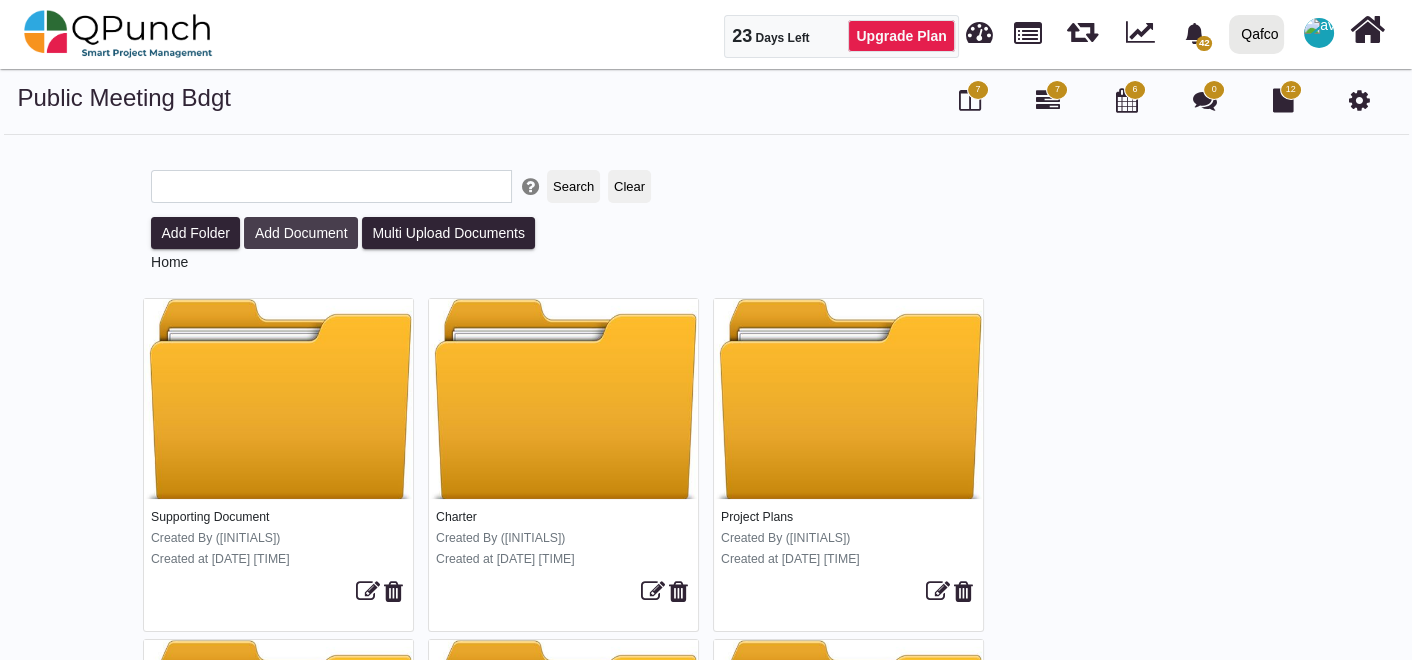 click on "Add Document" at bounding box center (301, 233) 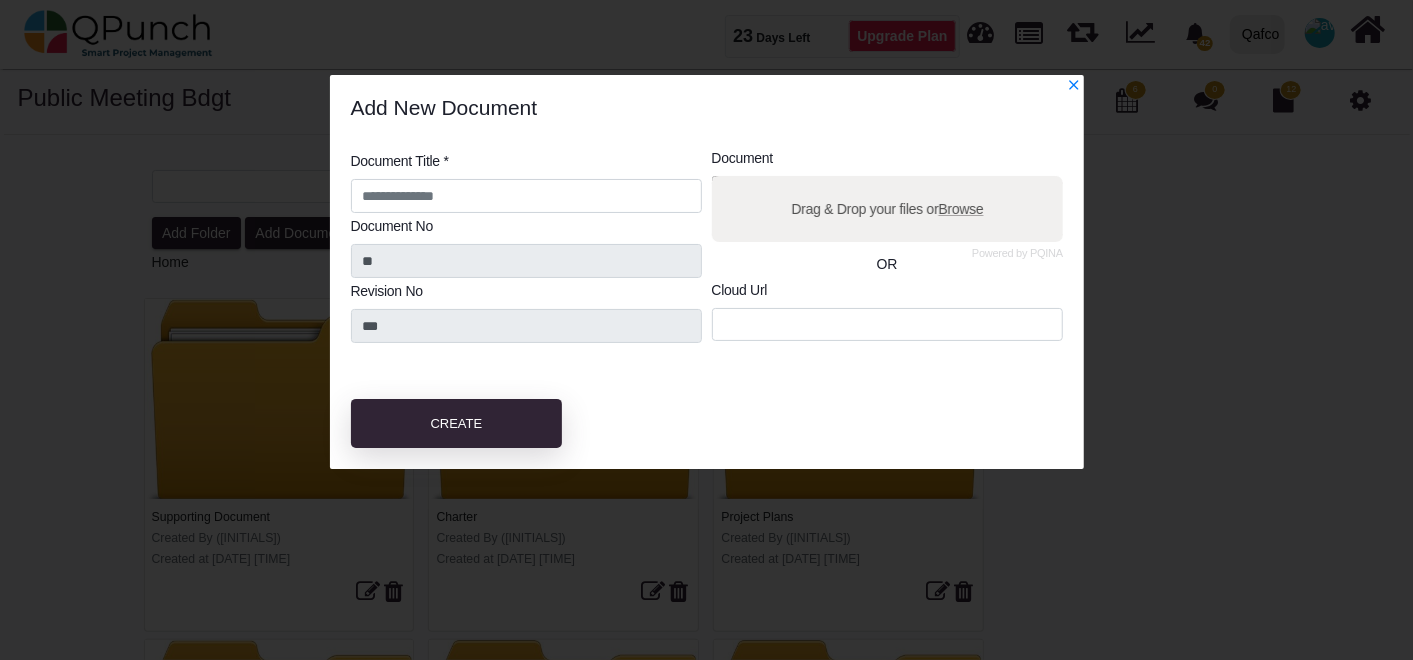 click on "Drag & Drop your files or  Browse" at bounding box center [887, 209] 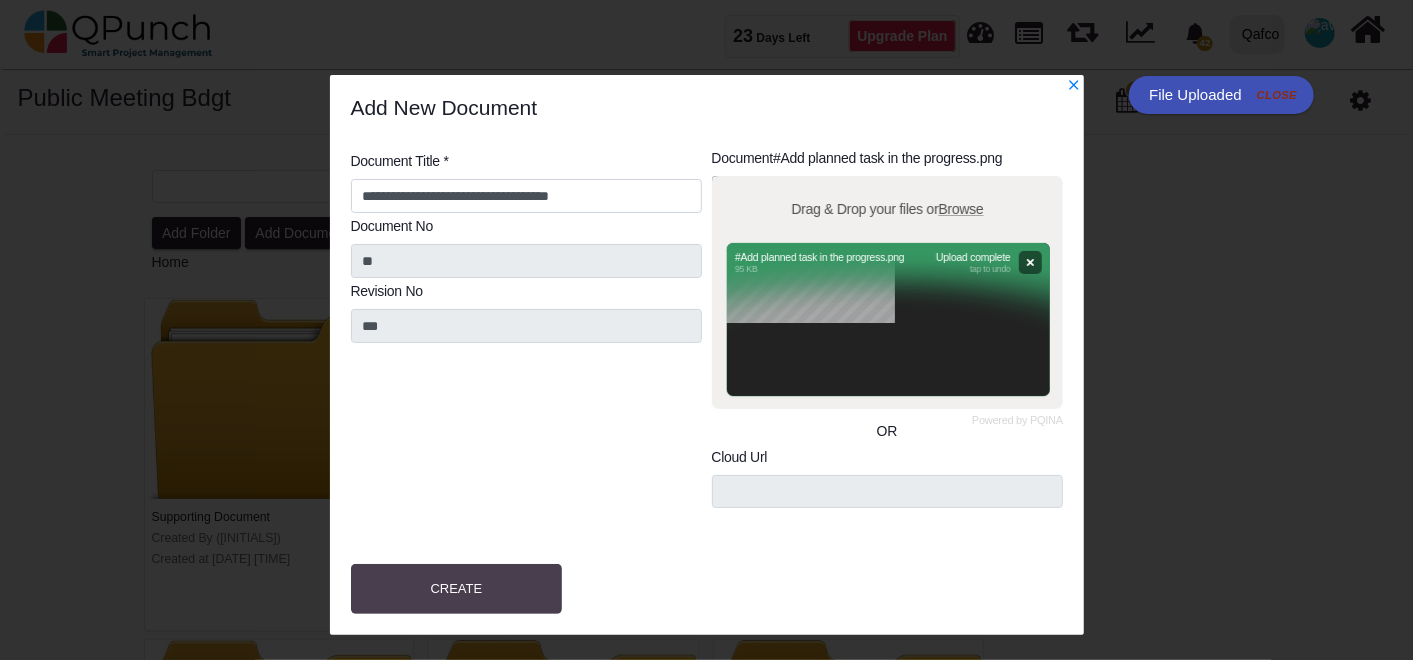 click on "Create" at bounding box center [457, 589] 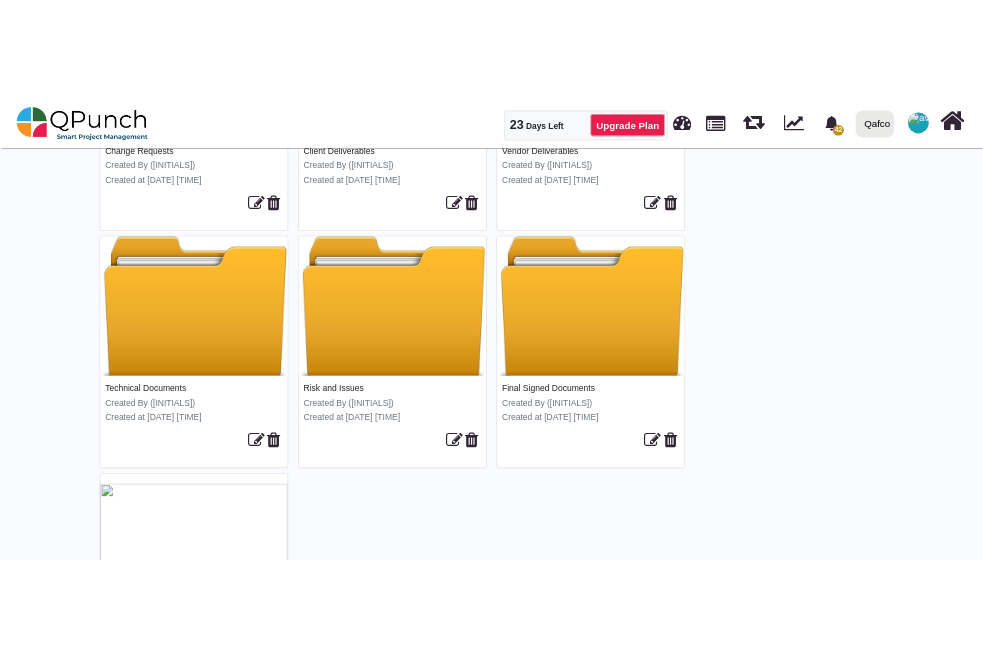 scroll, scrollTop: 1445, scrollLeft: 0, axis: vertical 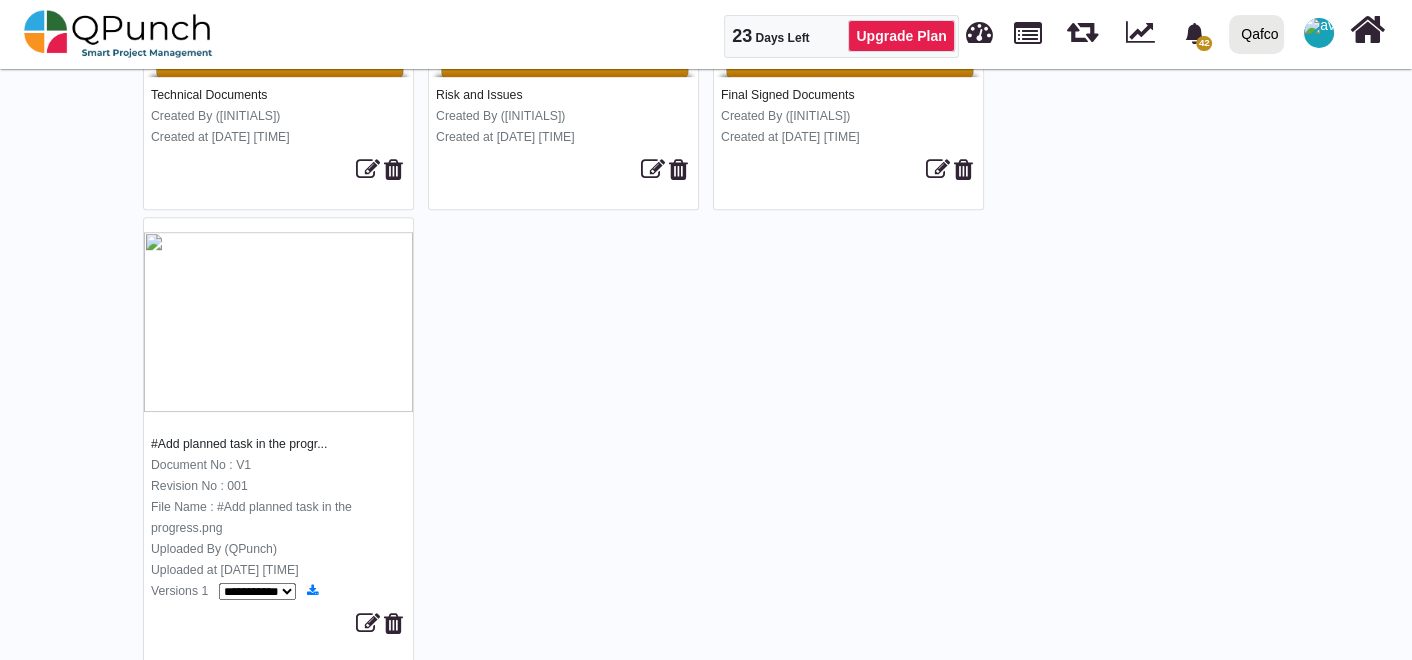click on "**********" at bounding box center (278, 590) 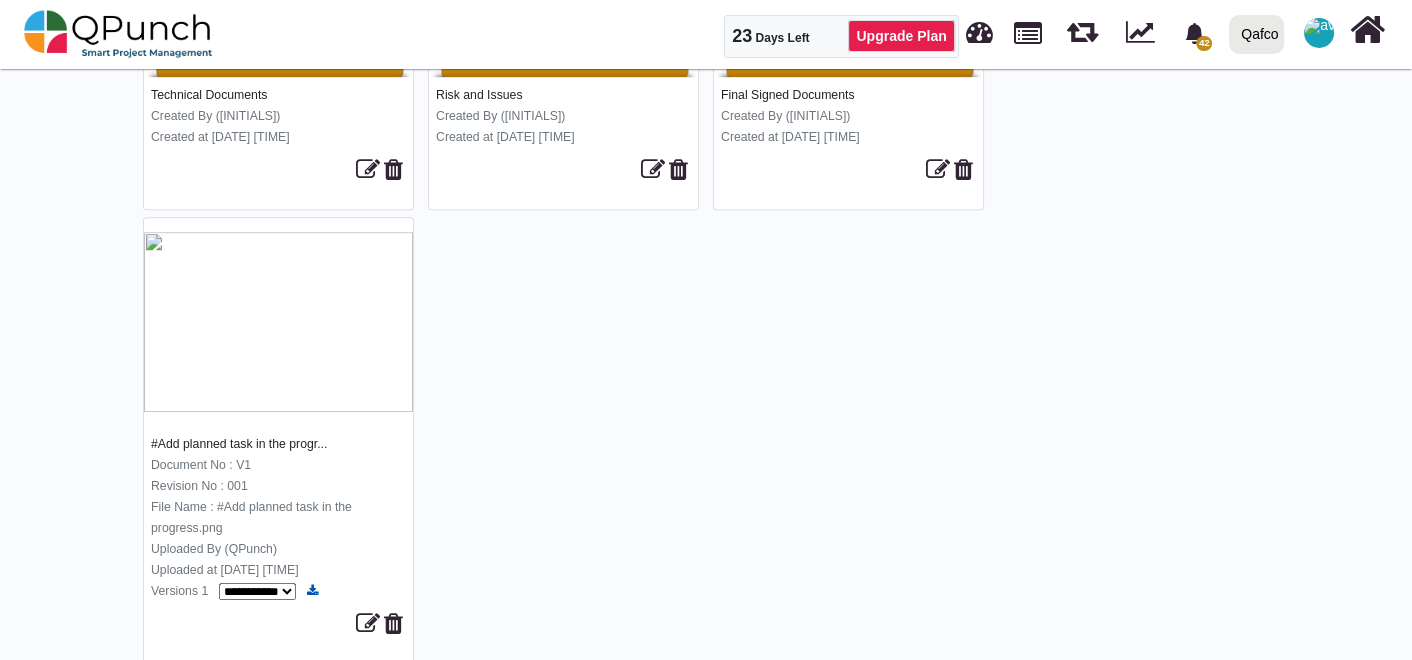 click at bounding box center [312, 591] 